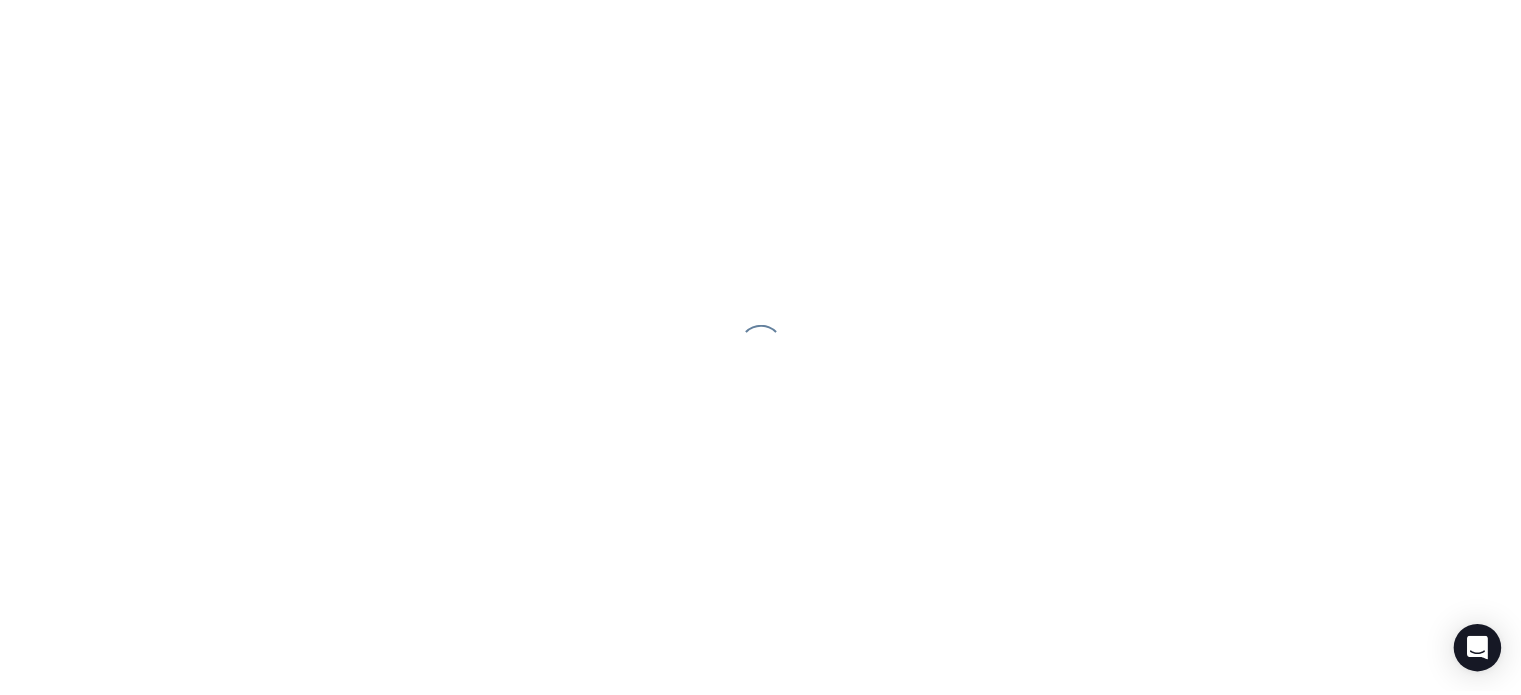 scroll, scrollTop: 0, scrollLeft: 0, axis: both 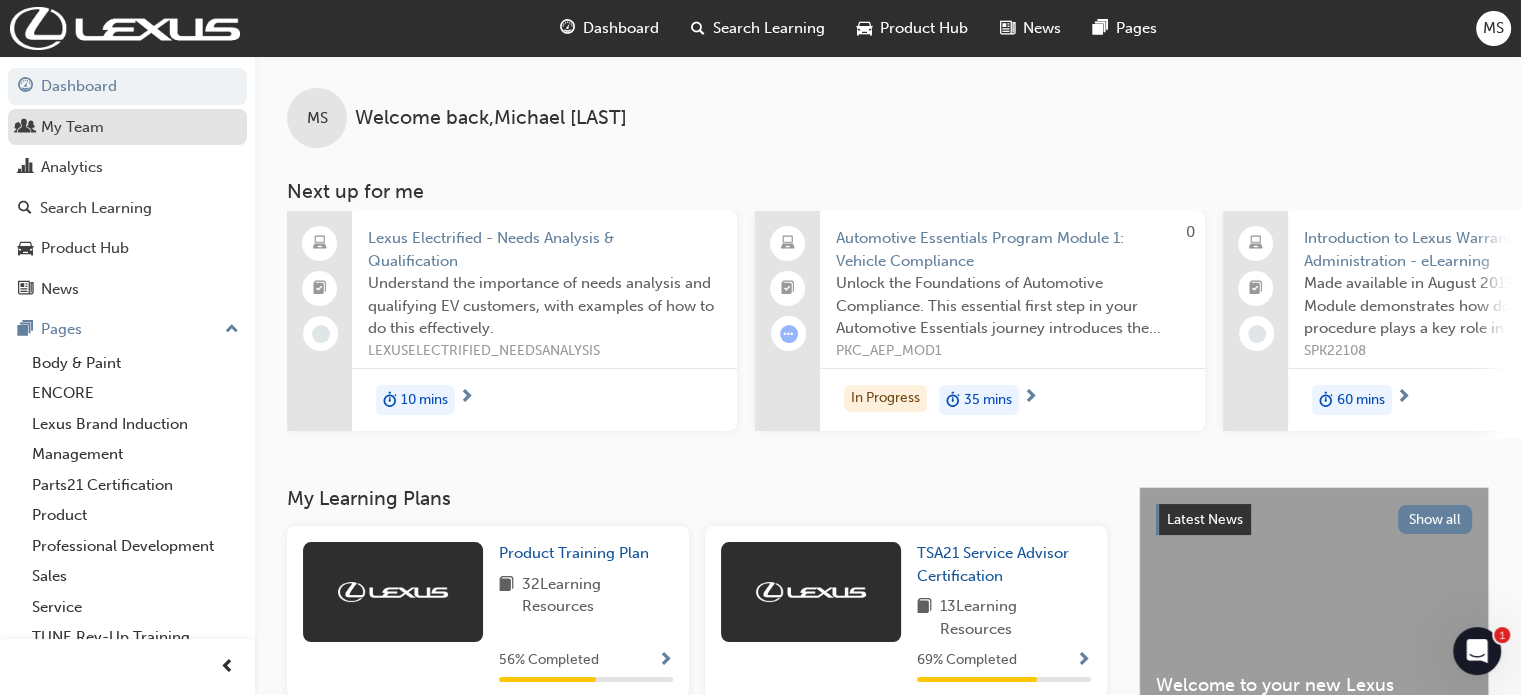 click on "My Team" at bounding box center [127, 127] 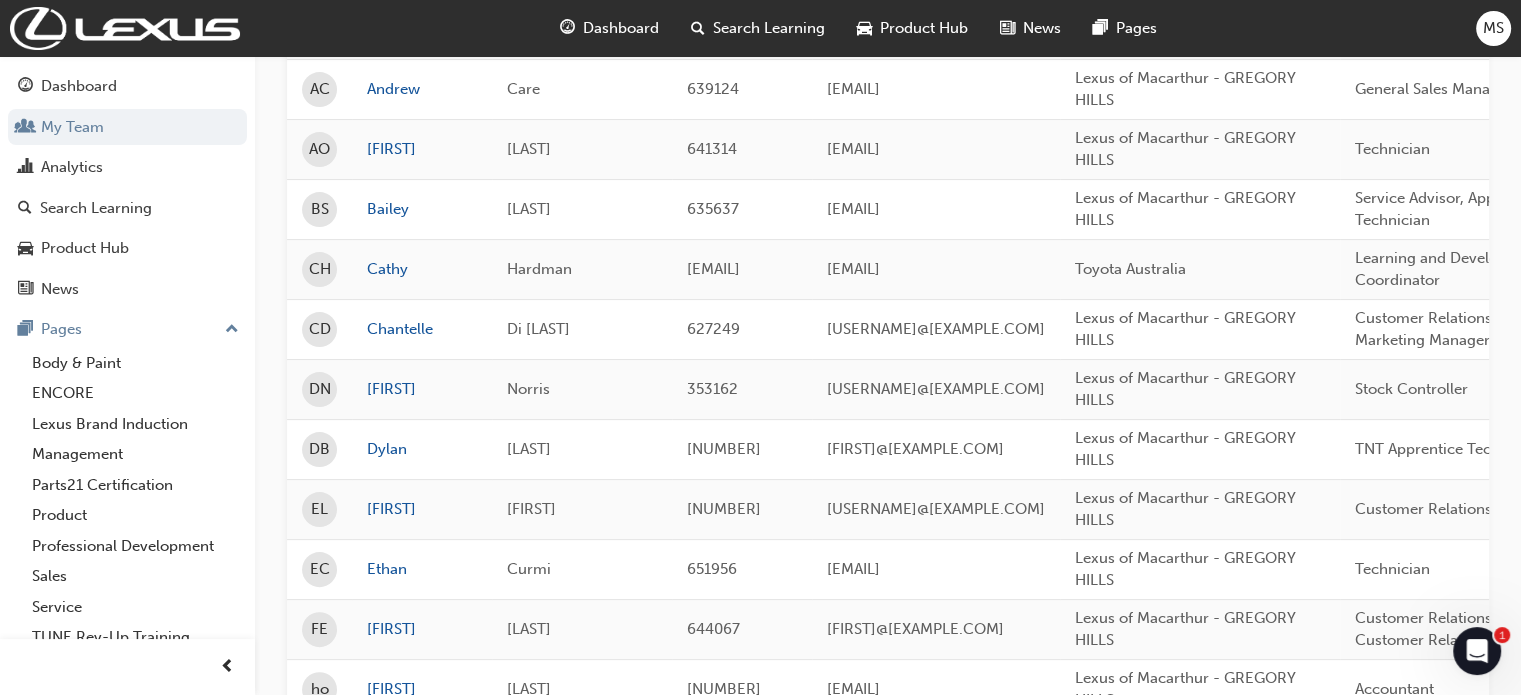 scroll, scrollTop: 600, scrollLeft: 0, axis: vertical 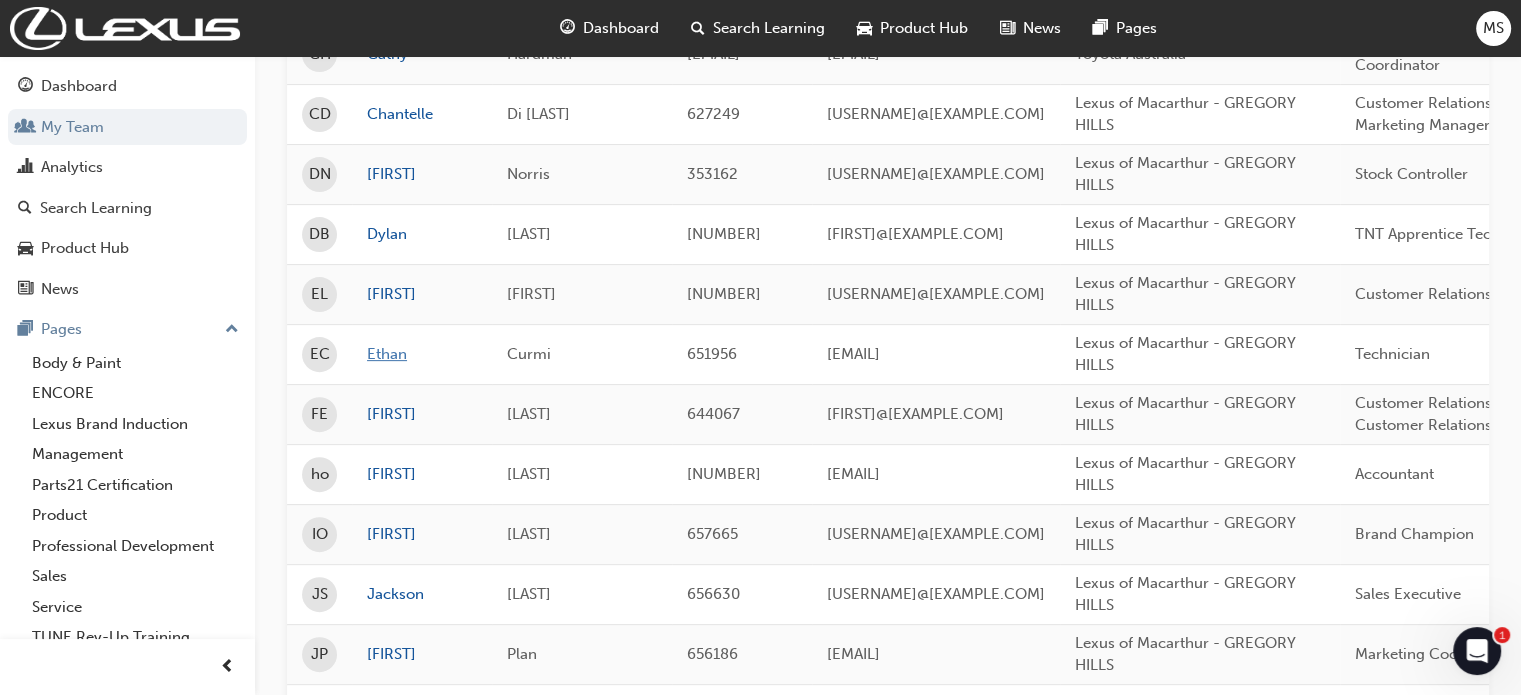 click on "Ethan" at bounding box center [422, 354] 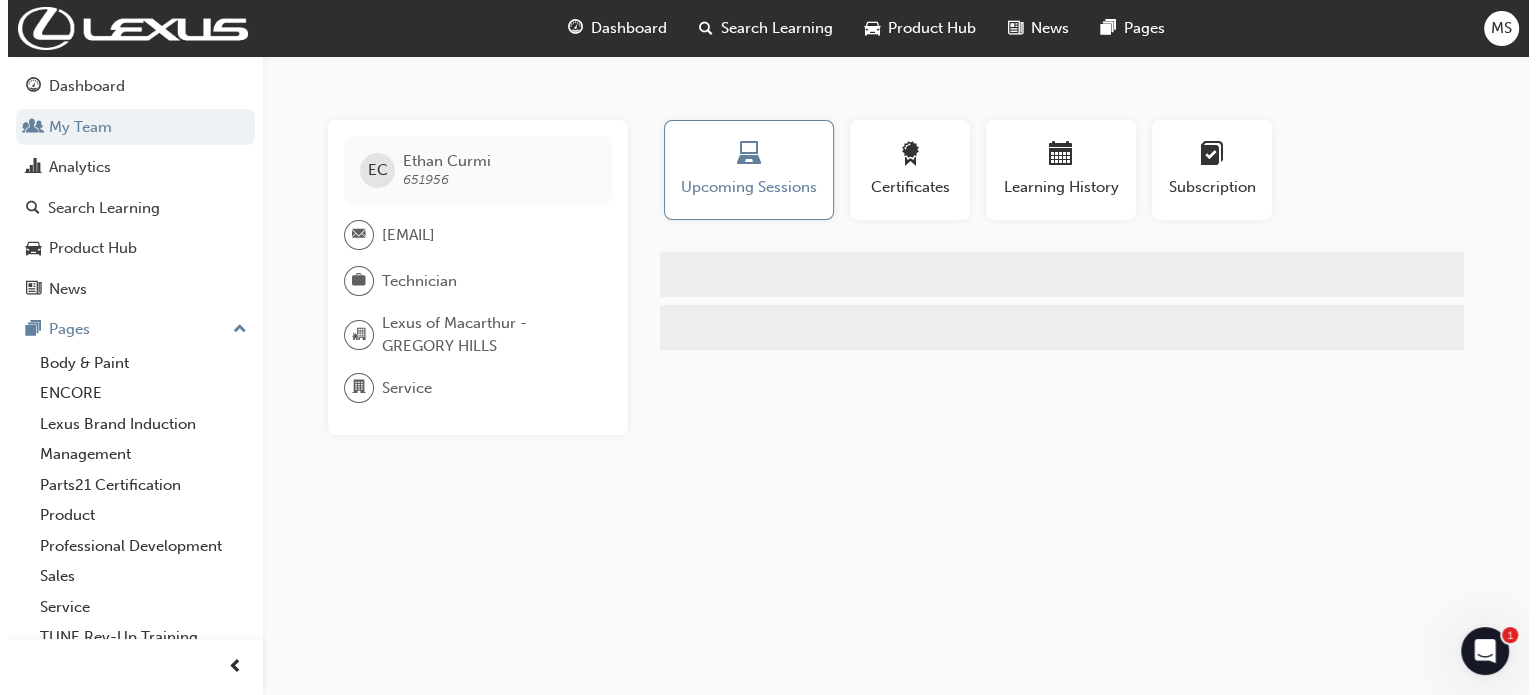 scroll, scrollTop: 0, scrollLeft: 0, axis: both 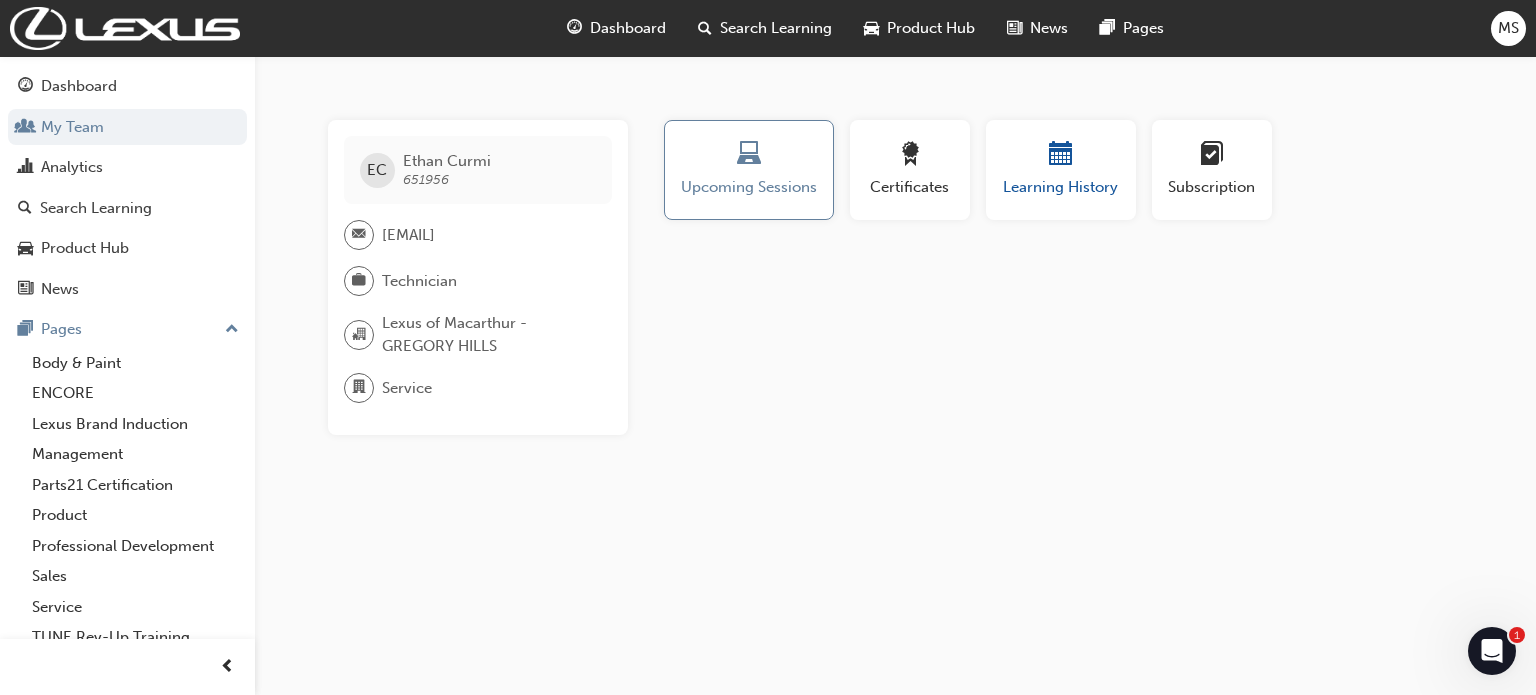 click on "Learning History" at bounding box center [1061, 170] 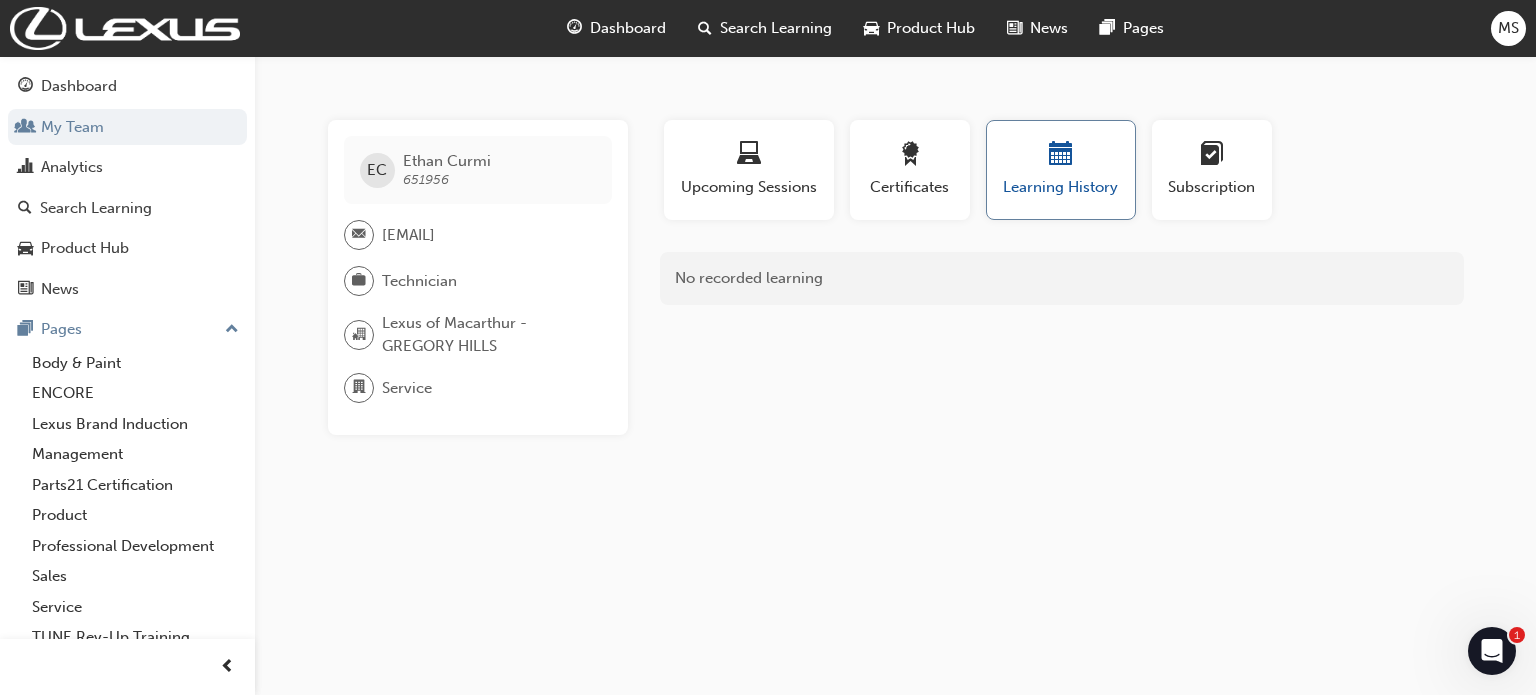 click at bounding box center (1061, 157) 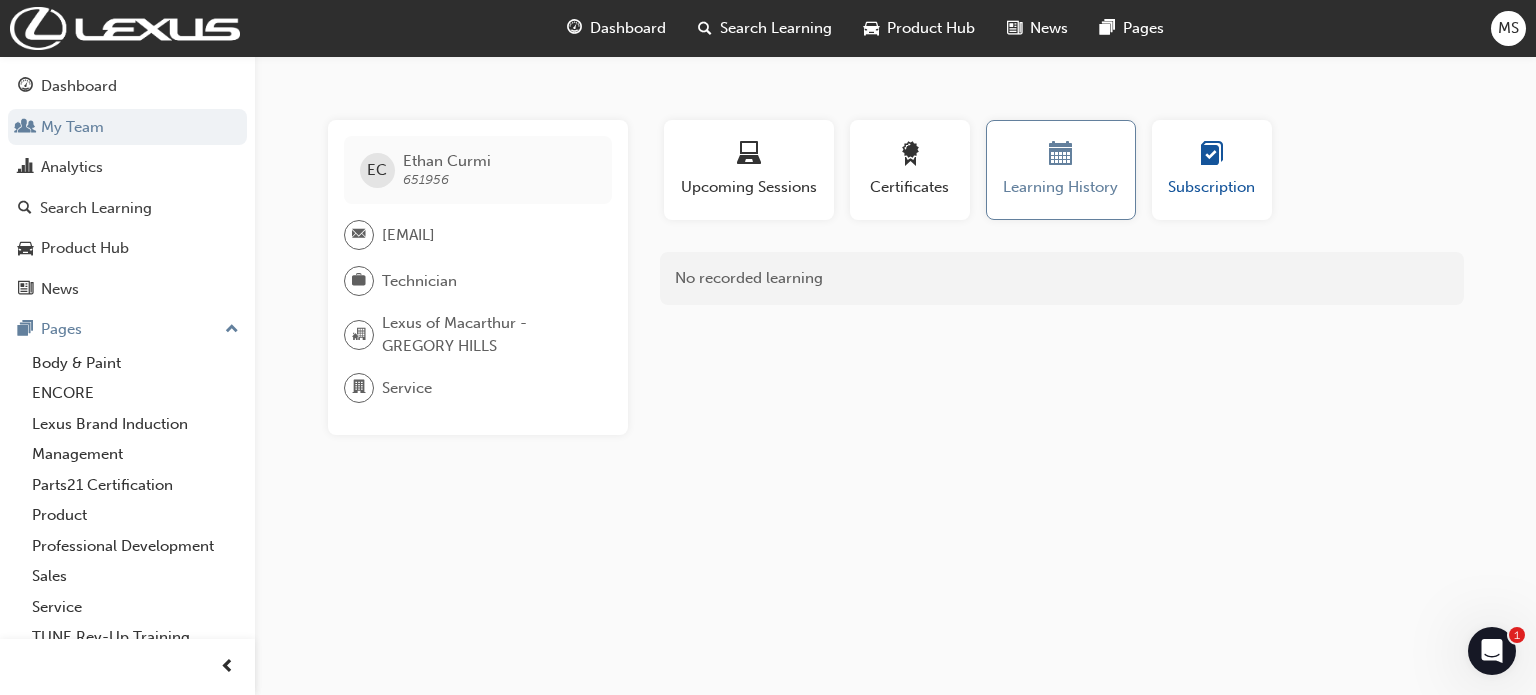 click at bounding box center [1212, 157] 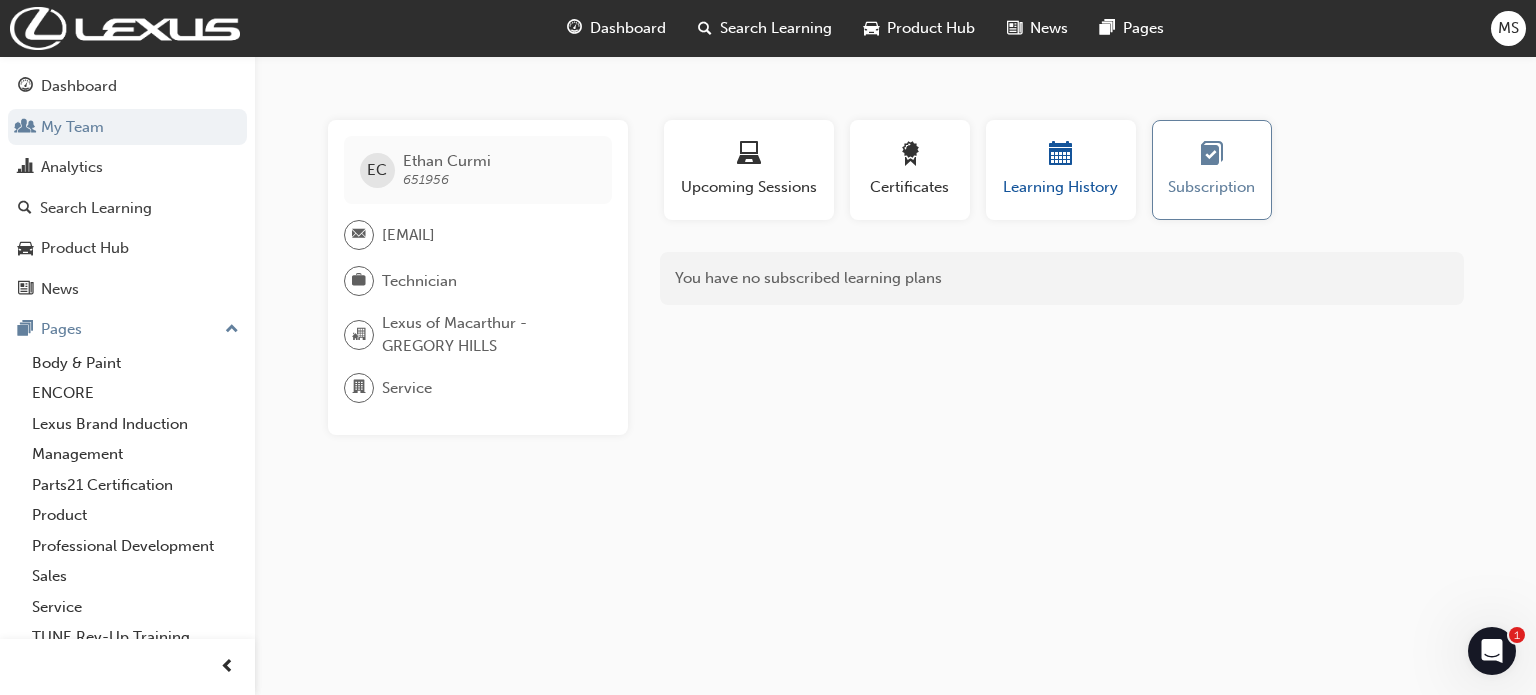 click on "Learning History" at bounding box center (1061, 187) 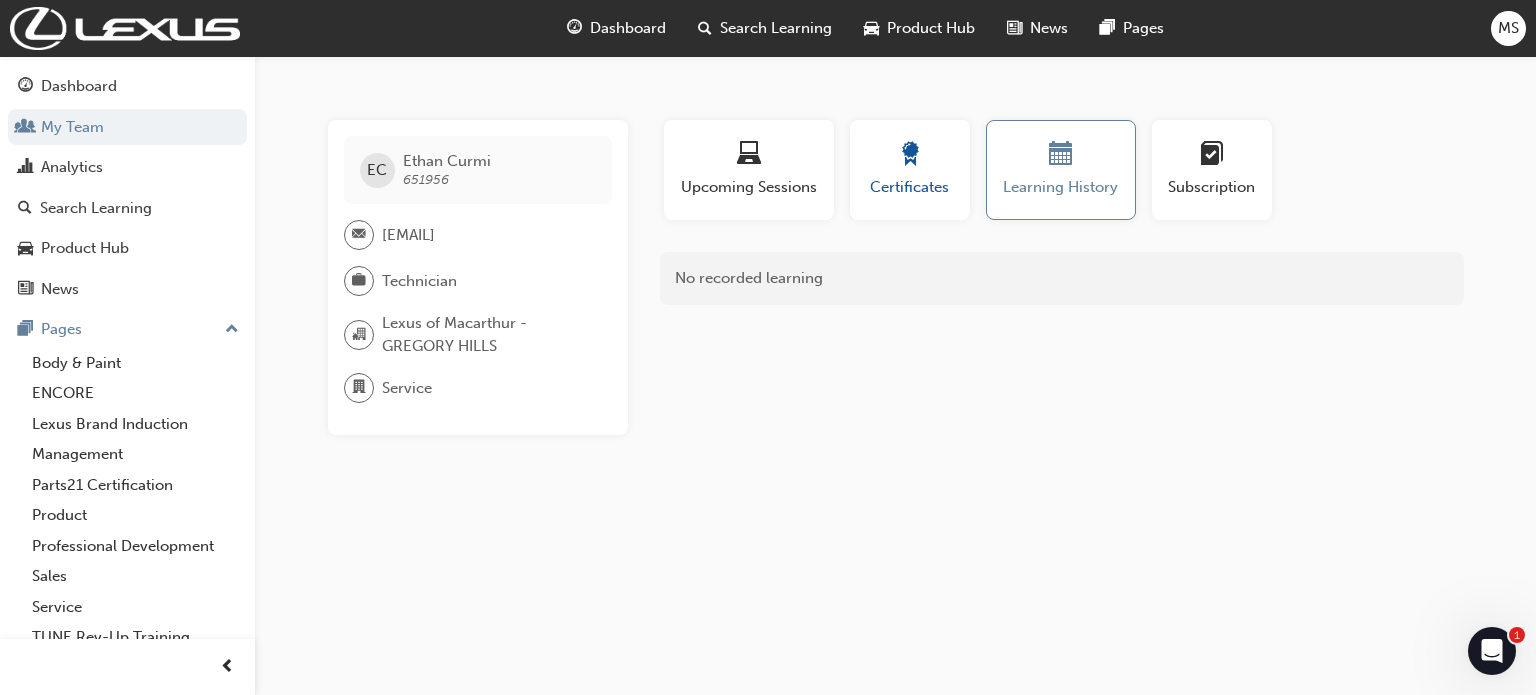 click on "Certificates" at bounding box center (910, 187) 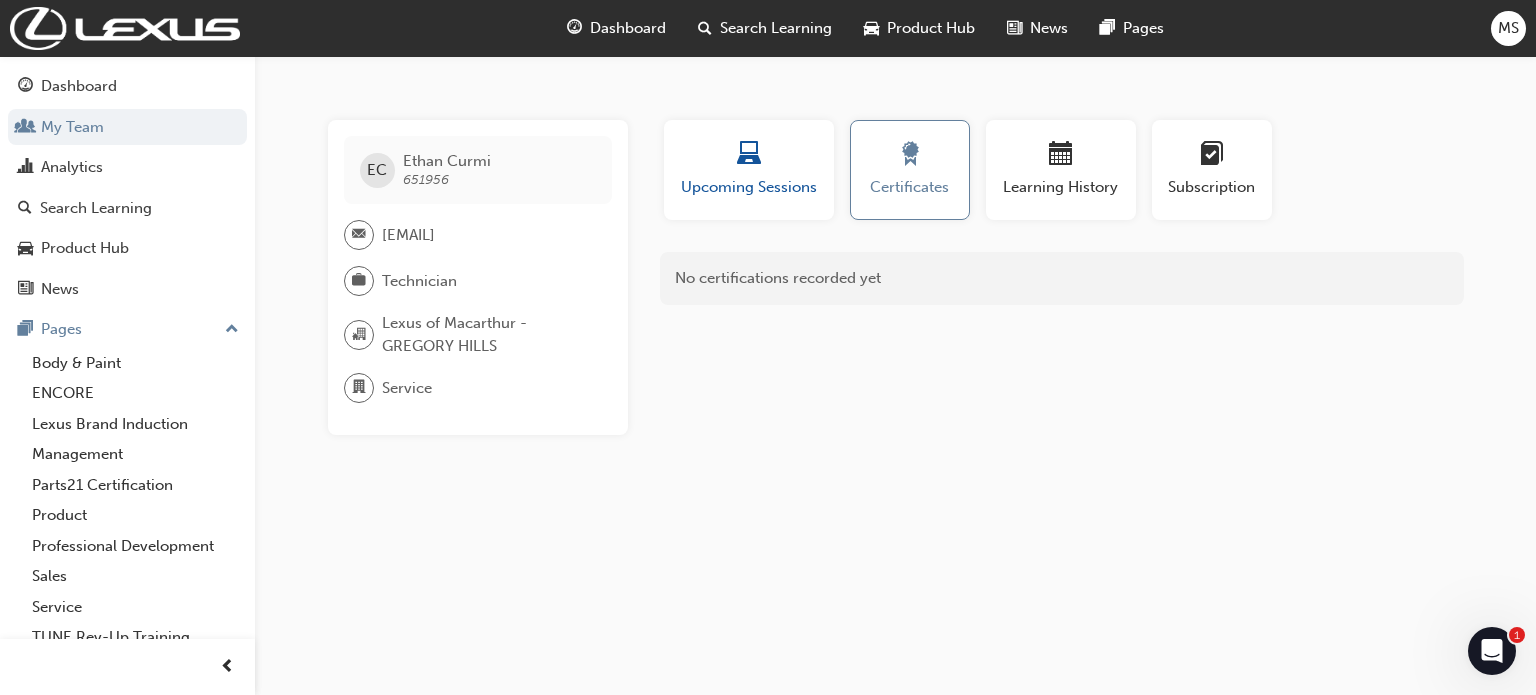 click on "Upcoming Sessions" at bounding box center [749, 187] 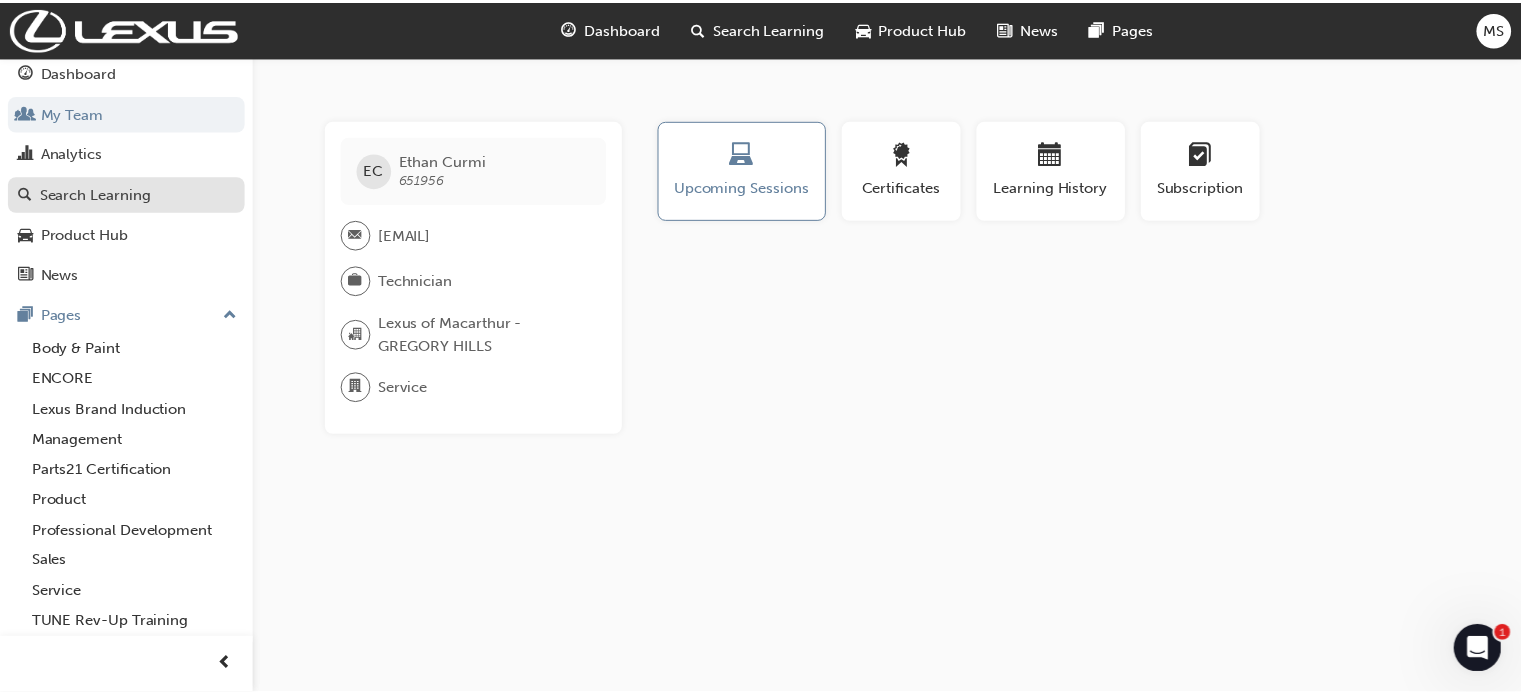 scroll, scrollTop: 0, scrollLeft: 0, axis: both 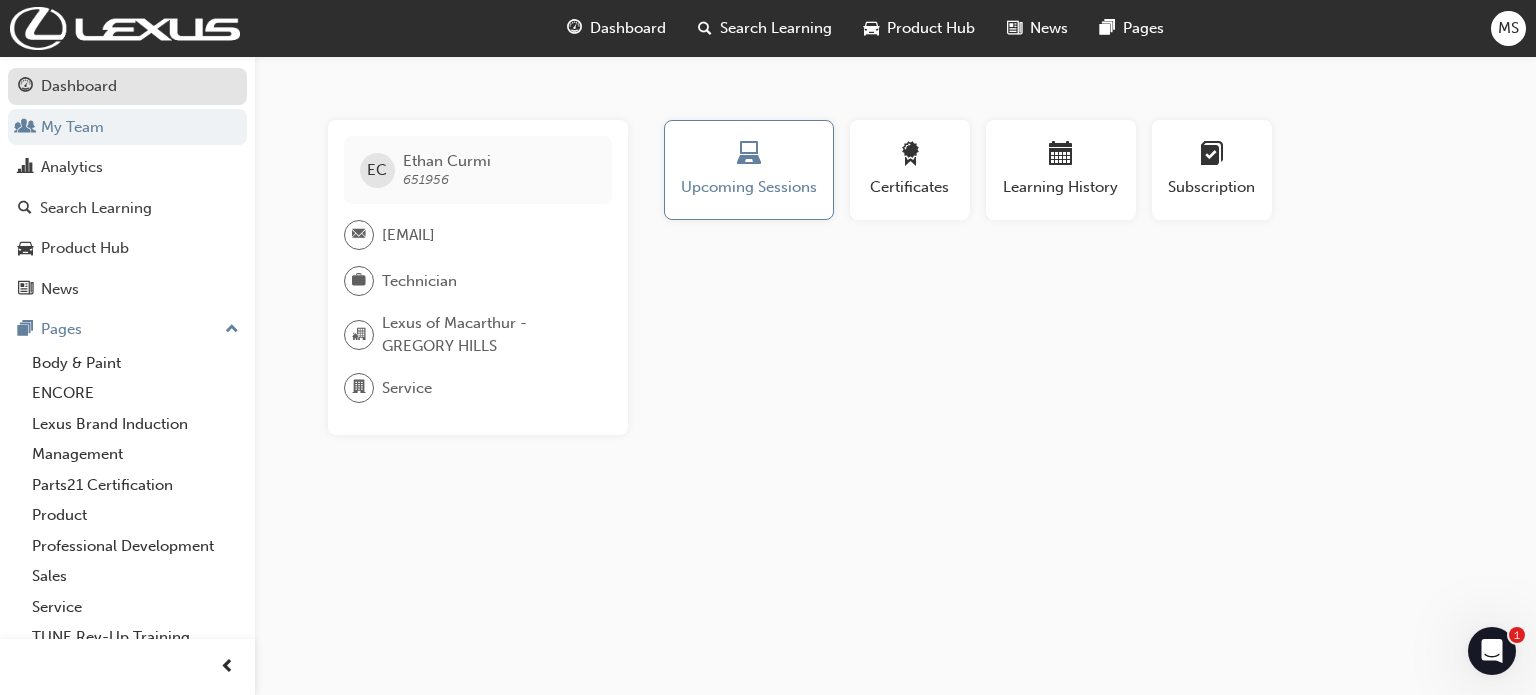 click on "Dashboard" at bounding box center [79, 86] 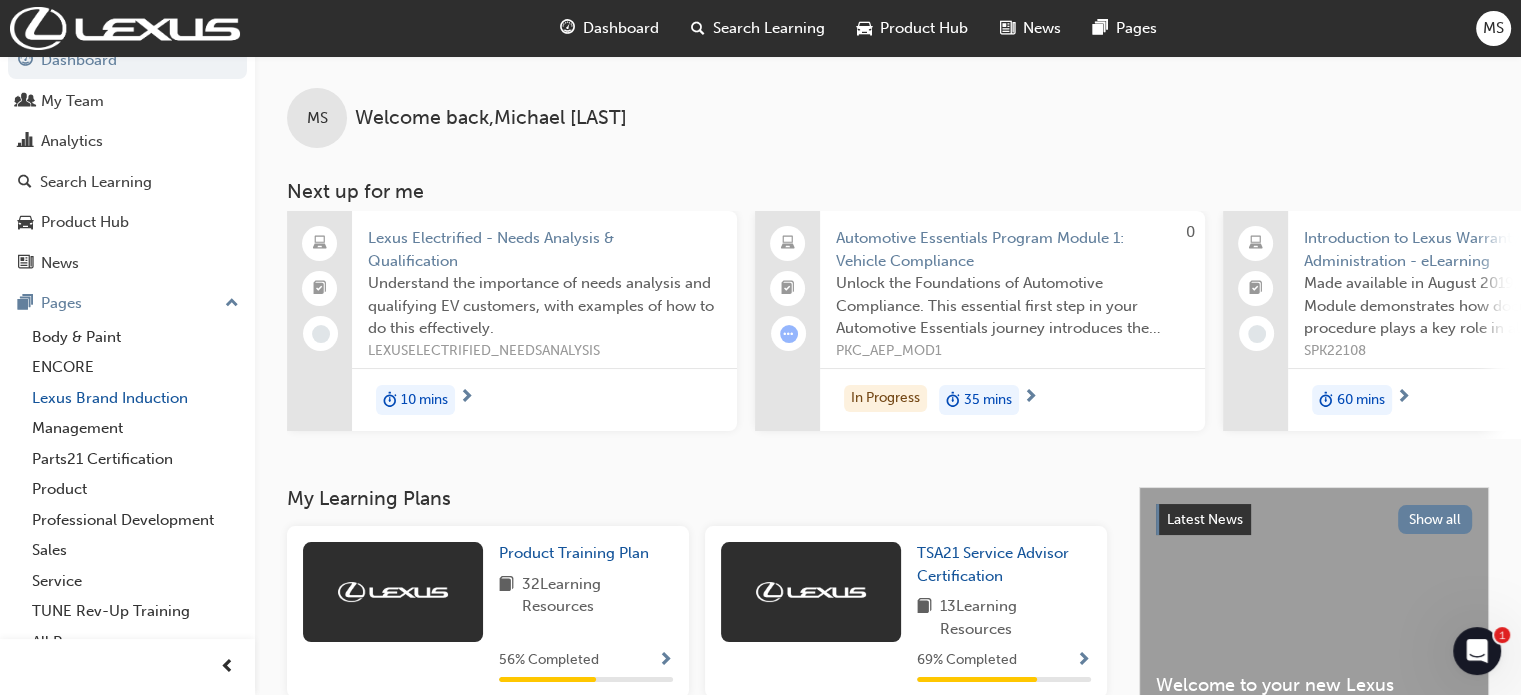 scroll, scrollTop: 47, scrollLeft: 0, axis: vertical 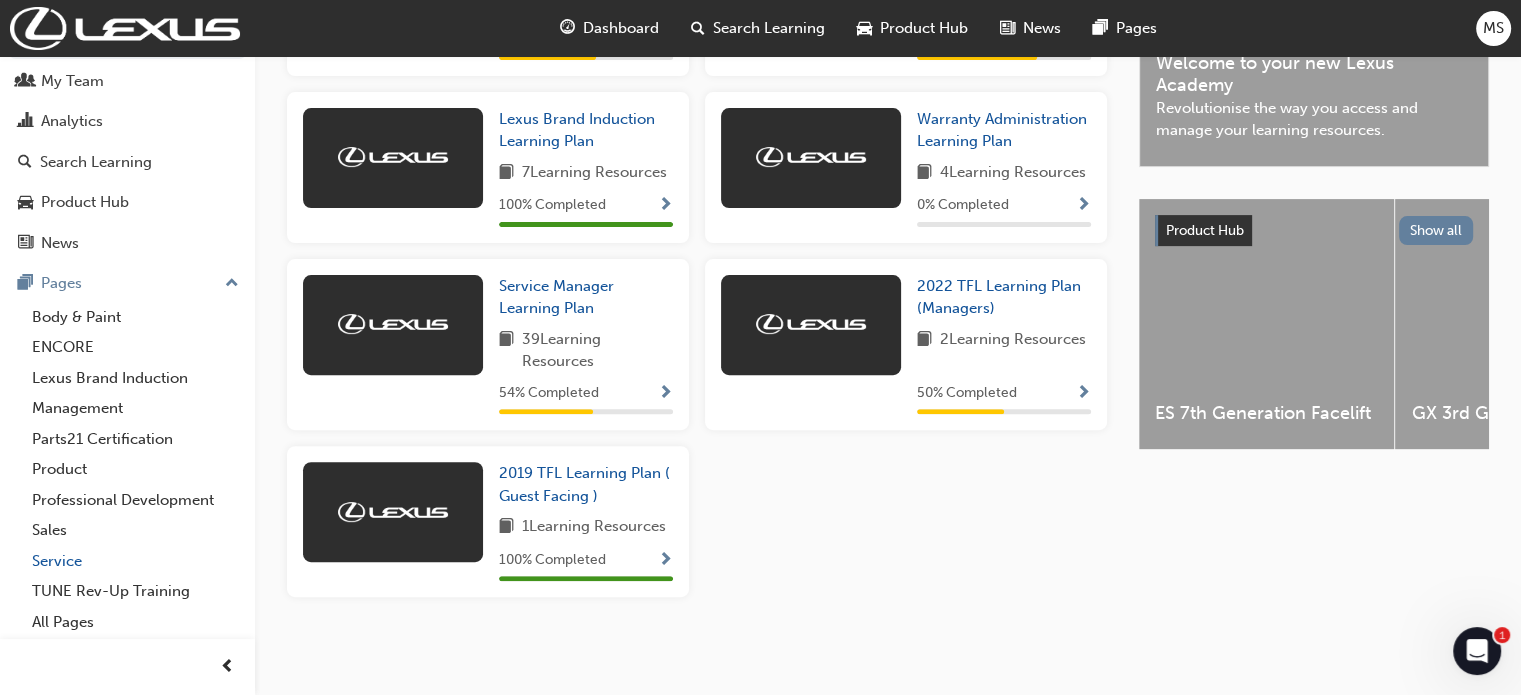 click on "Service" at bounding box center [135, 561] 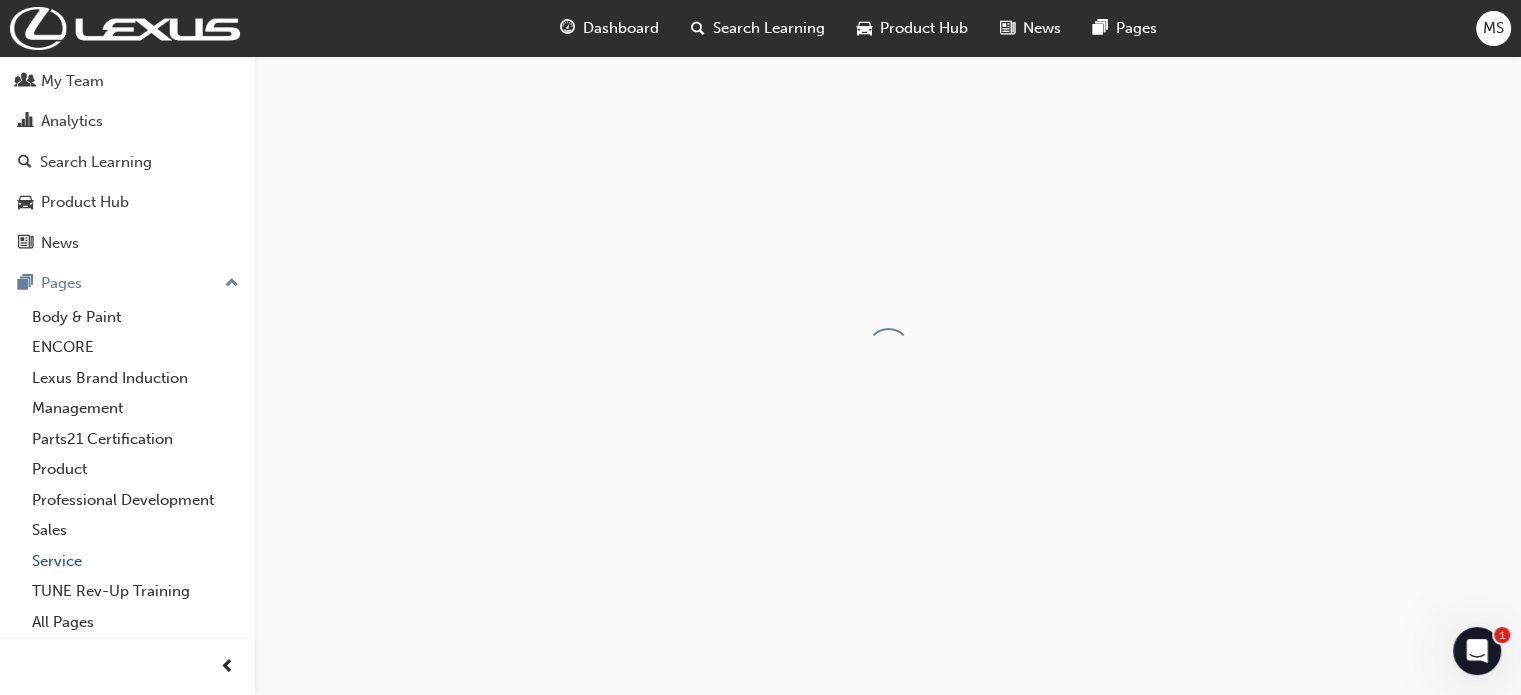 scroll, scrollTop: 0, scrollLeft: 0, axis: both 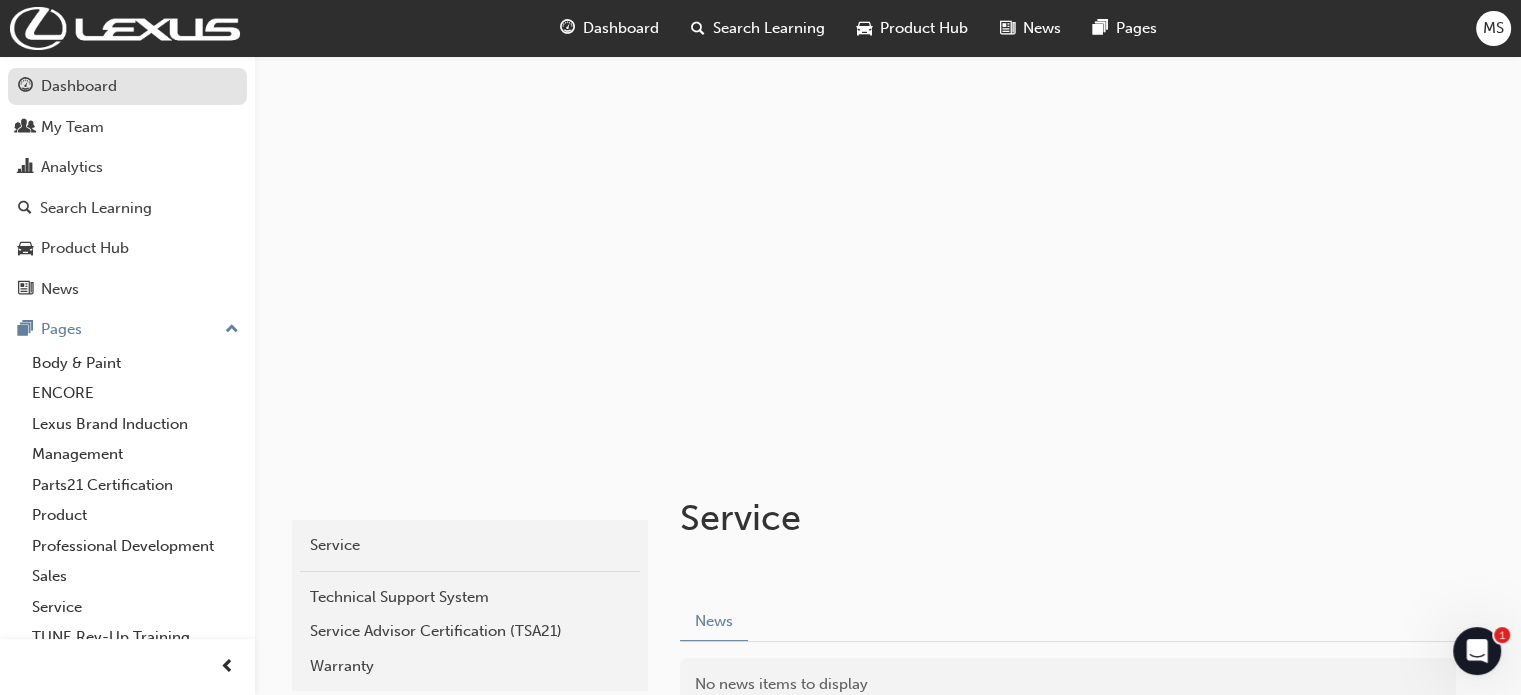 click on "Dashboard" at bounding box center [79, 86] 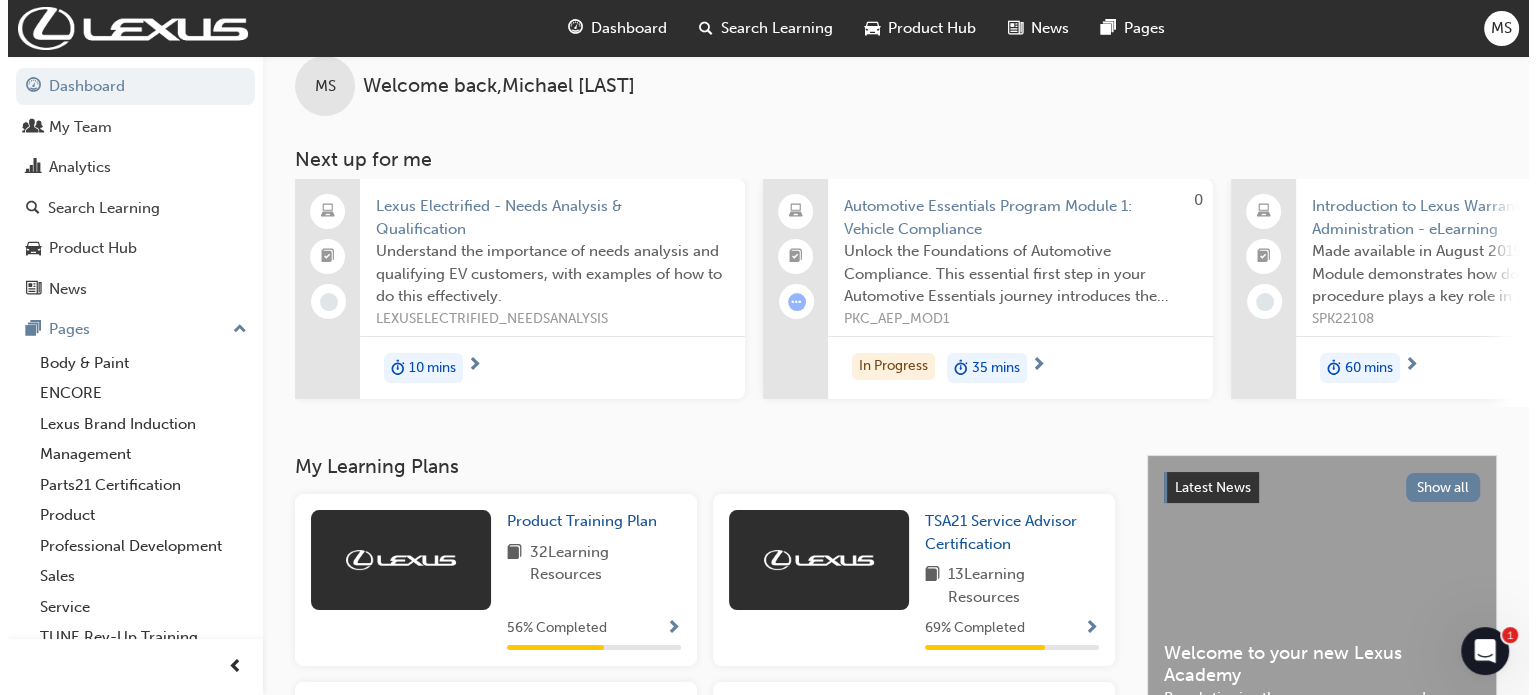 scroll, scrollTop: 0, scrollLeft: 0, axis: both 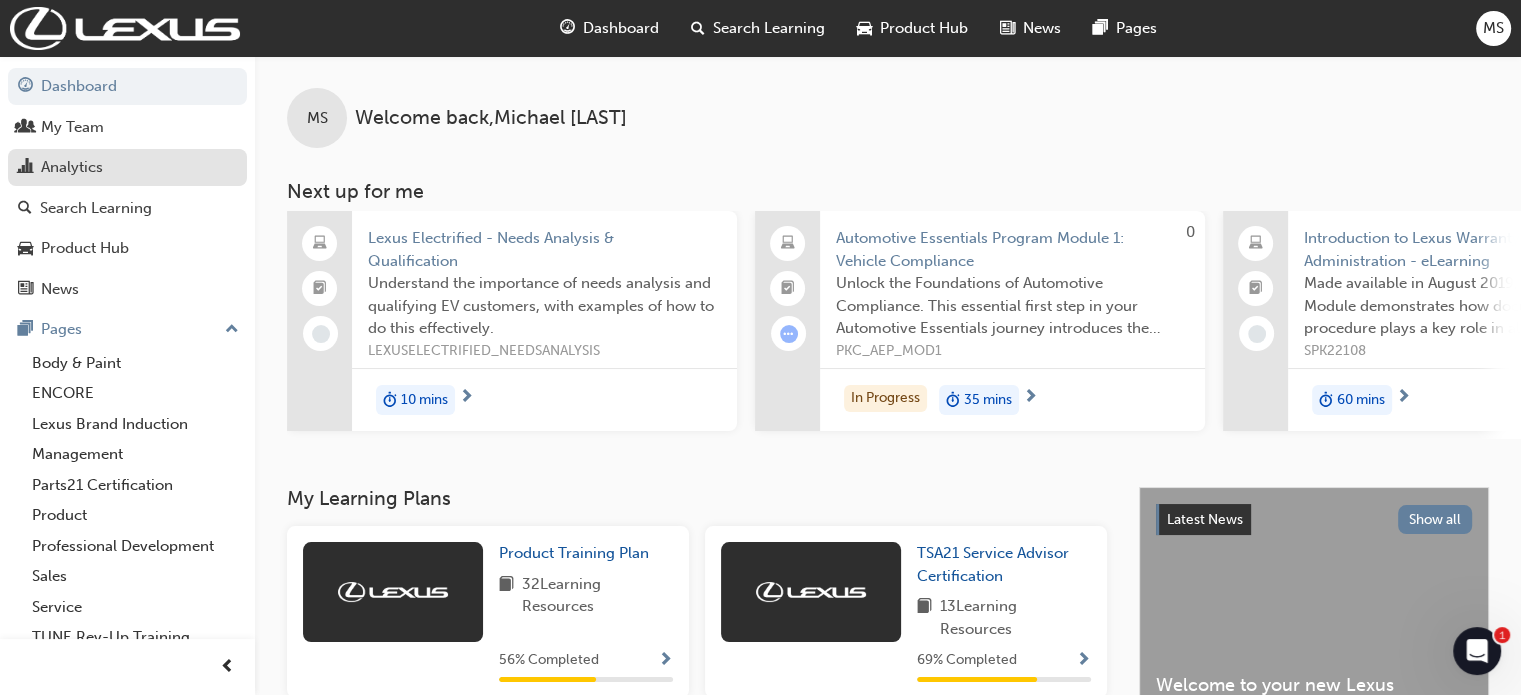 click on "Analytics" at bounding box center (72, 167) 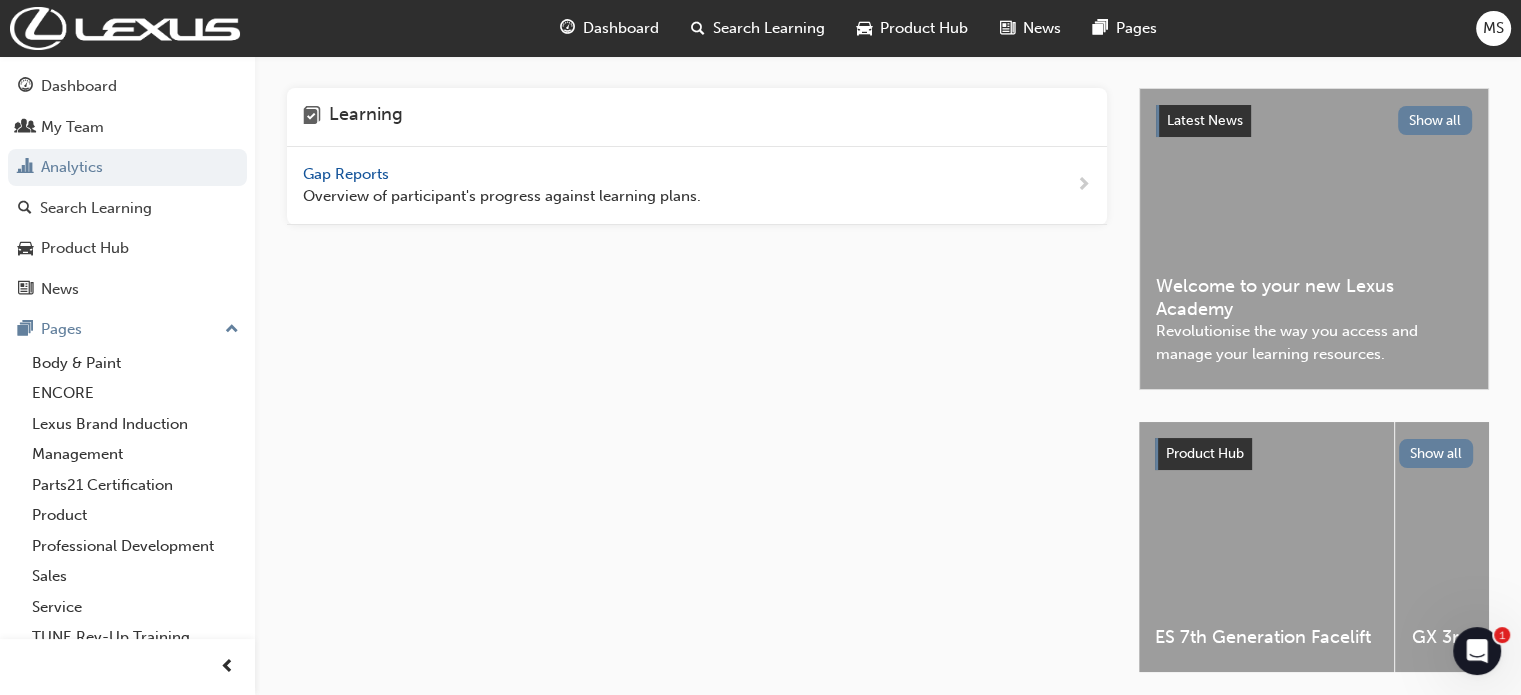 click on "Gap Reports" at bounding box center (348, 174) 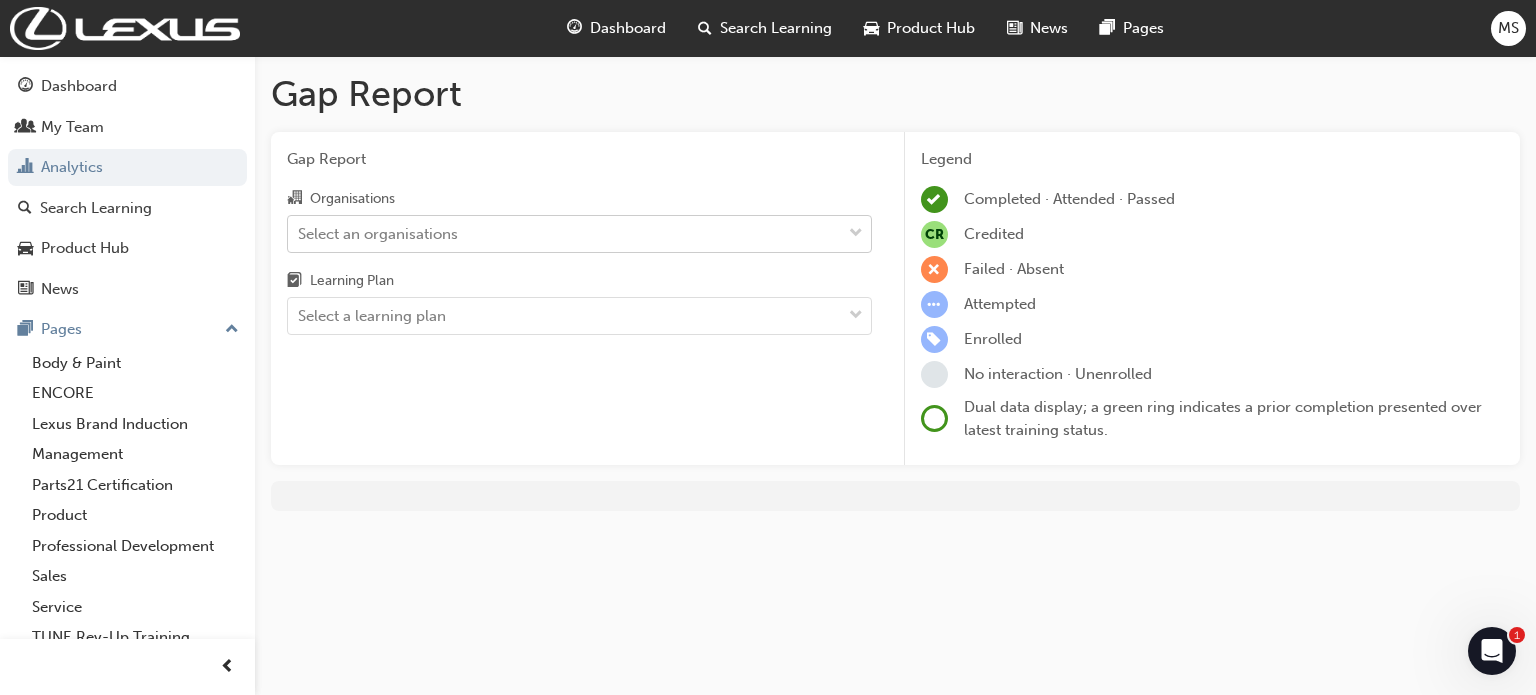 click on "Select an organisations" at bounding box center (564, 233) 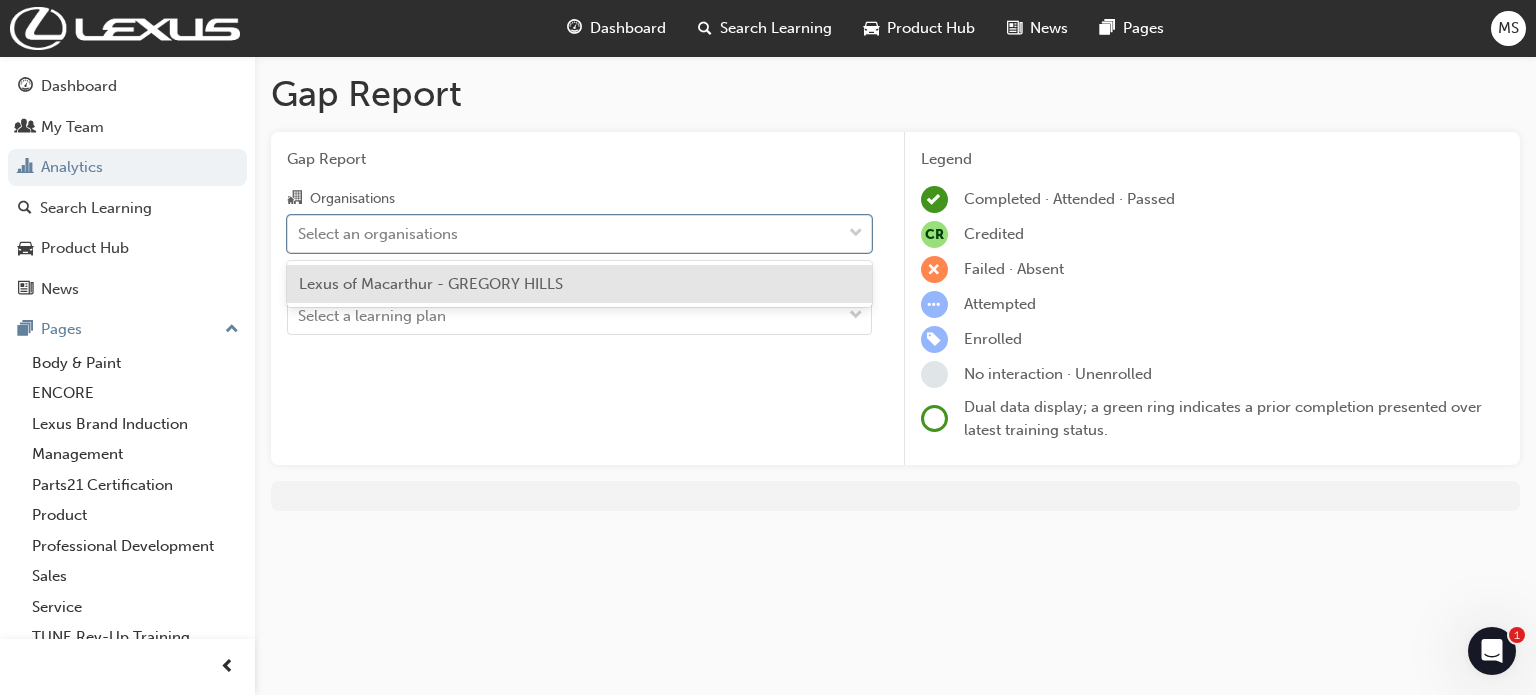 click on "Lexus of Macarthur - GREGORY HILLS" at bounding box center (431, 284) 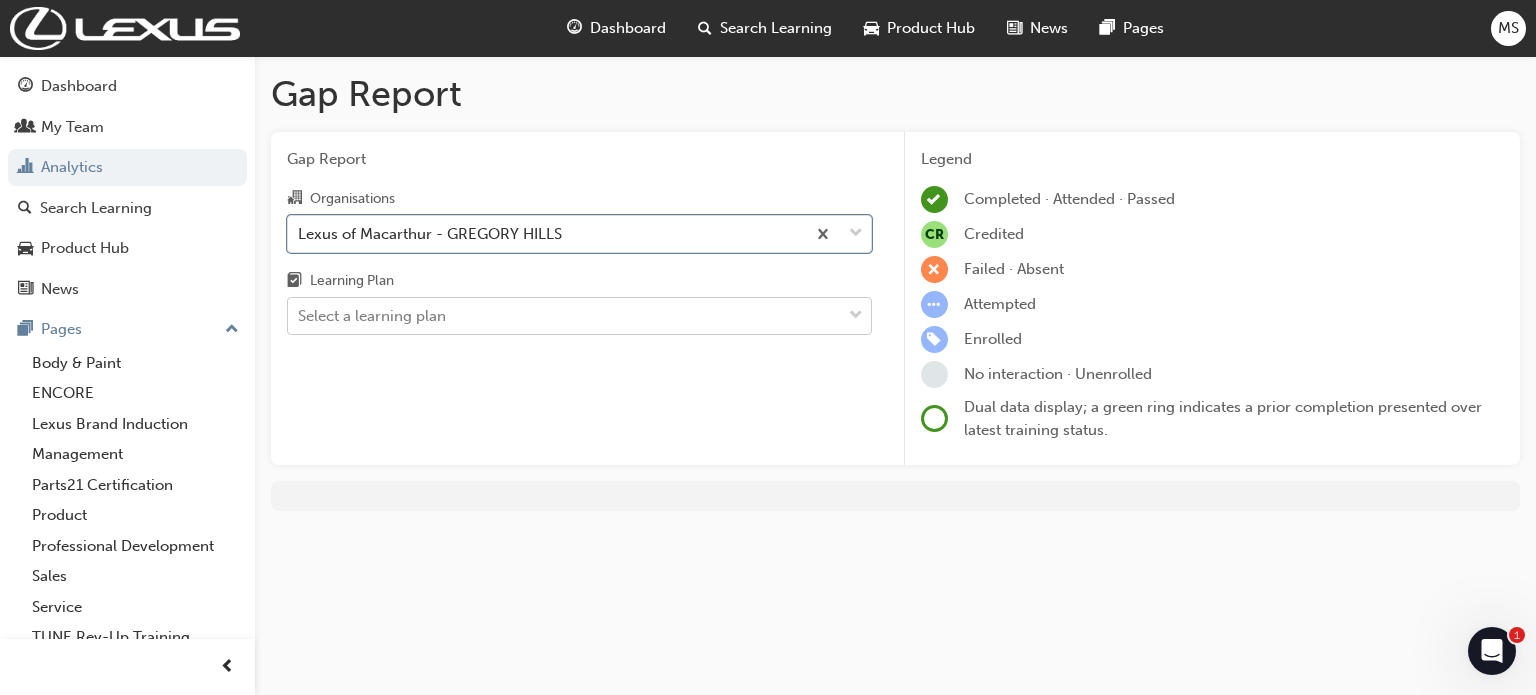 click on "Select a learning plan" at bounding box center [564, 316] 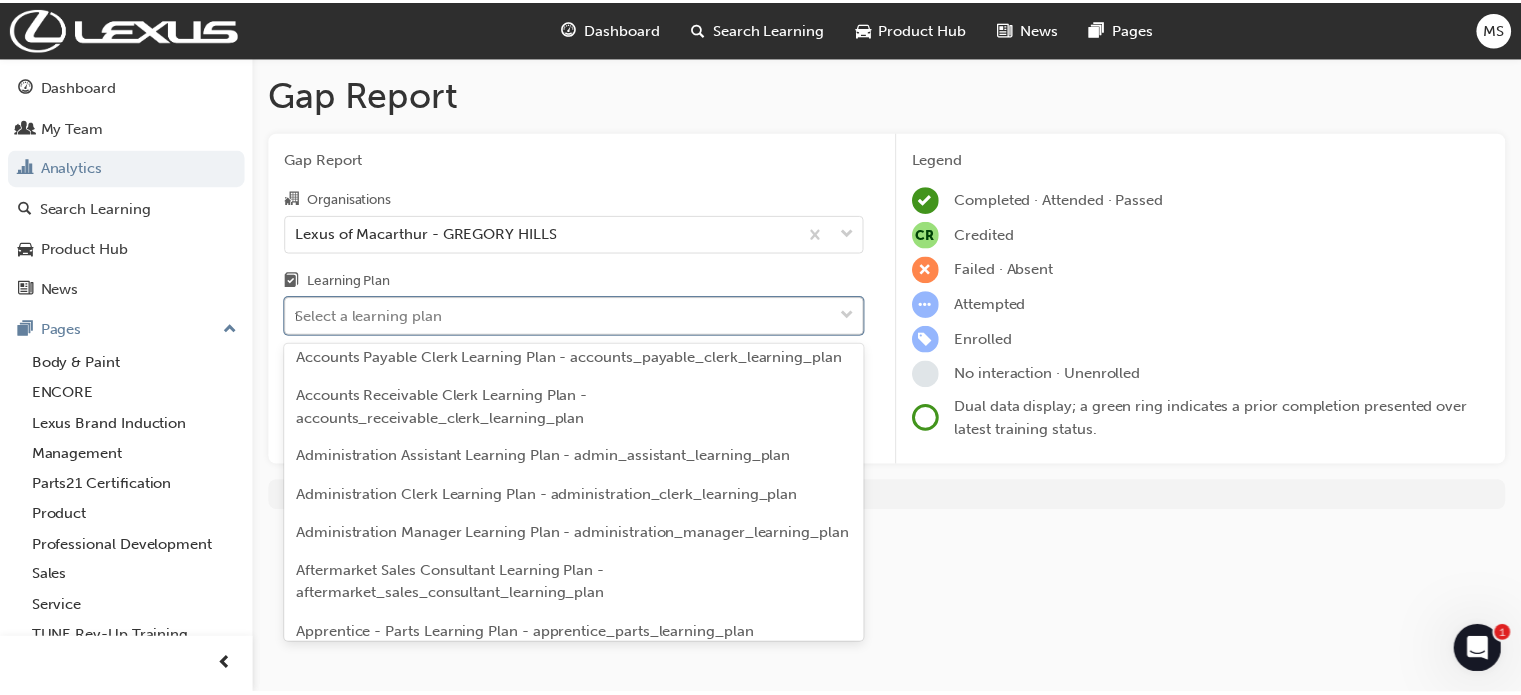 scroll, scrollTop: 0, scrollLeft: 0, axis: both 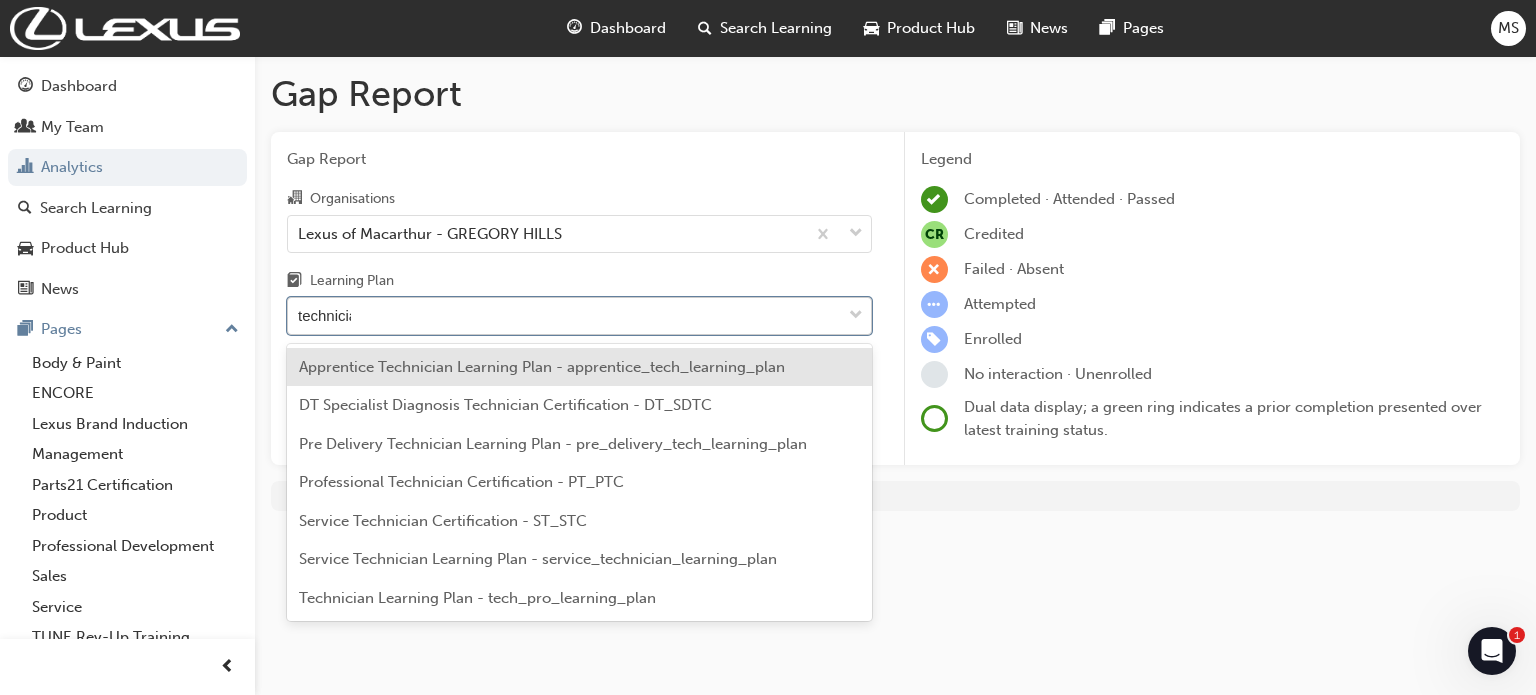 type on "technician" 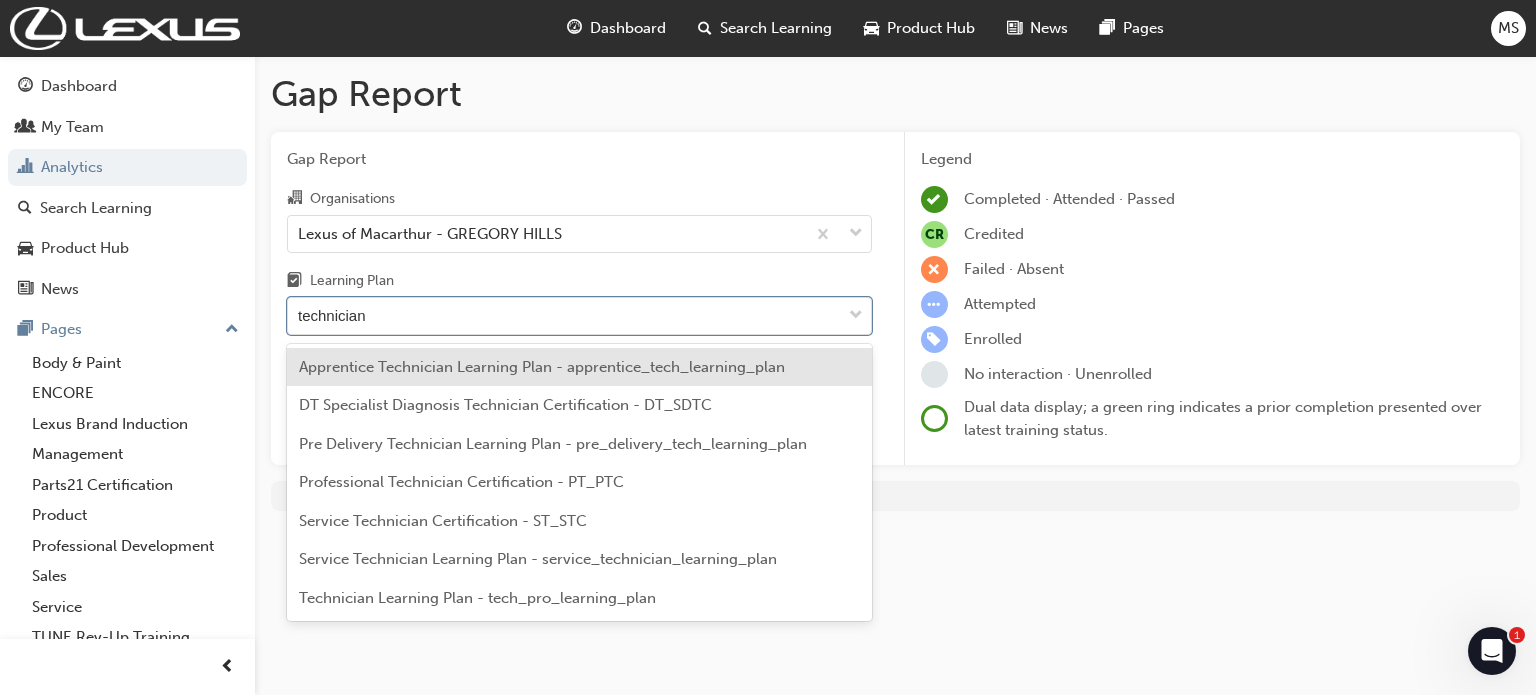 click on "Technician Learning Plan - tech_pro_learning_plan" at bounding box center [477, 598] 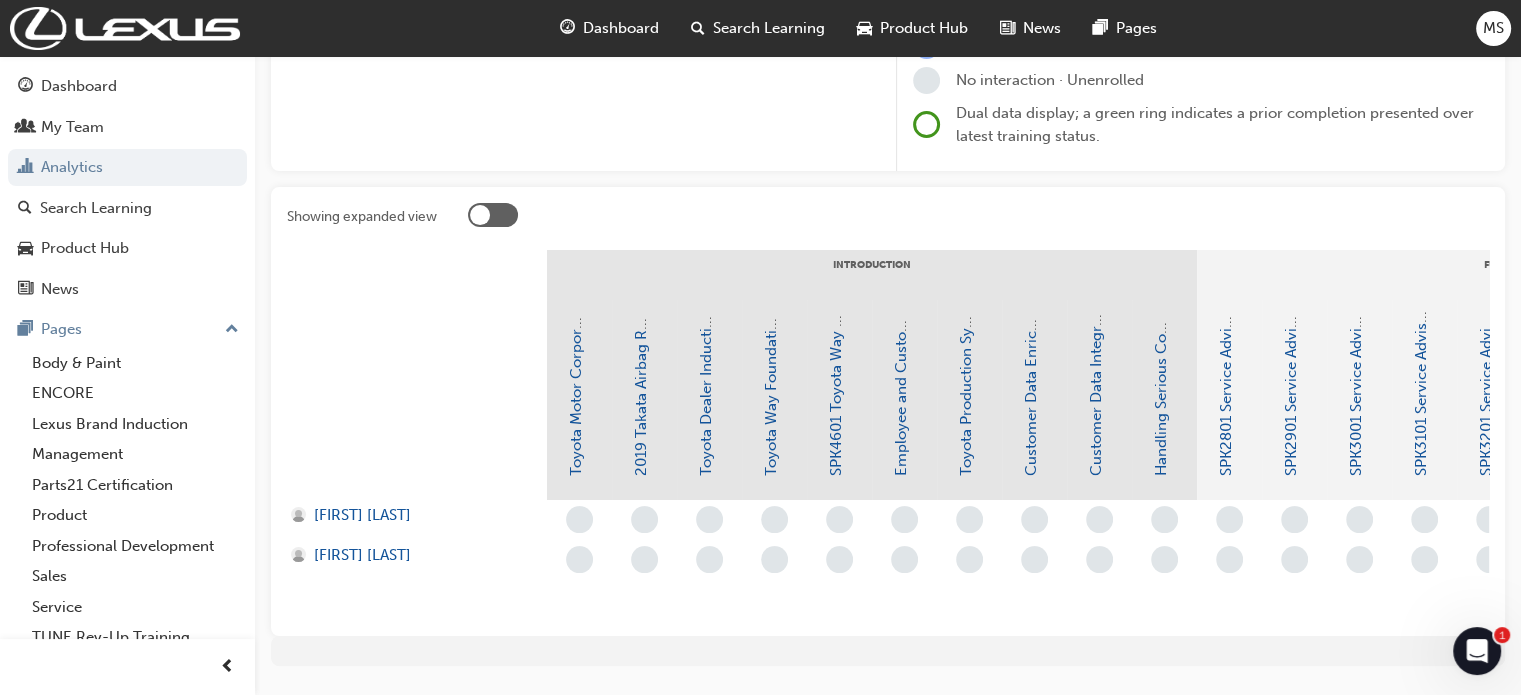 scroll, scrollTop: 300, scrollLeft: 0, axis: vertical 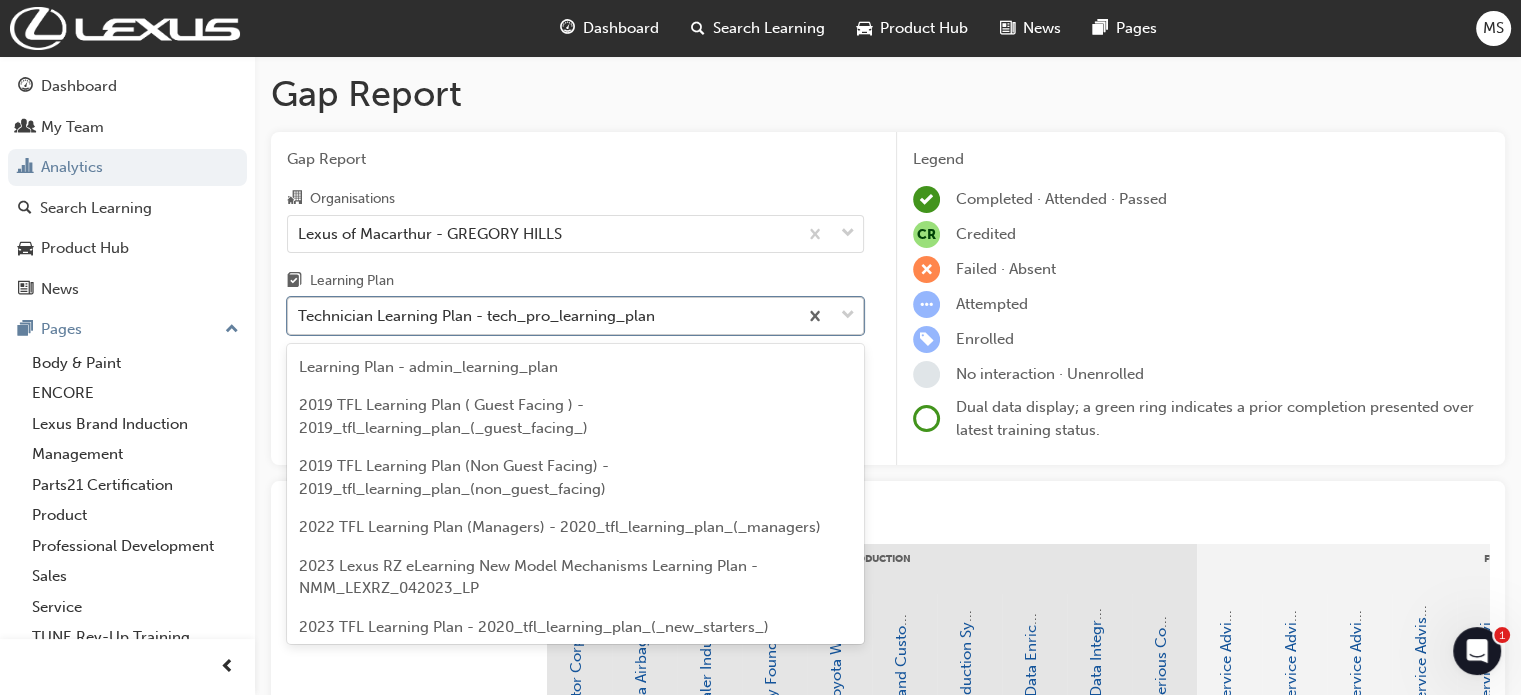 click on "Technician Learning Plan - tech_pro_learning_plan" at bounding box center [476, 316] 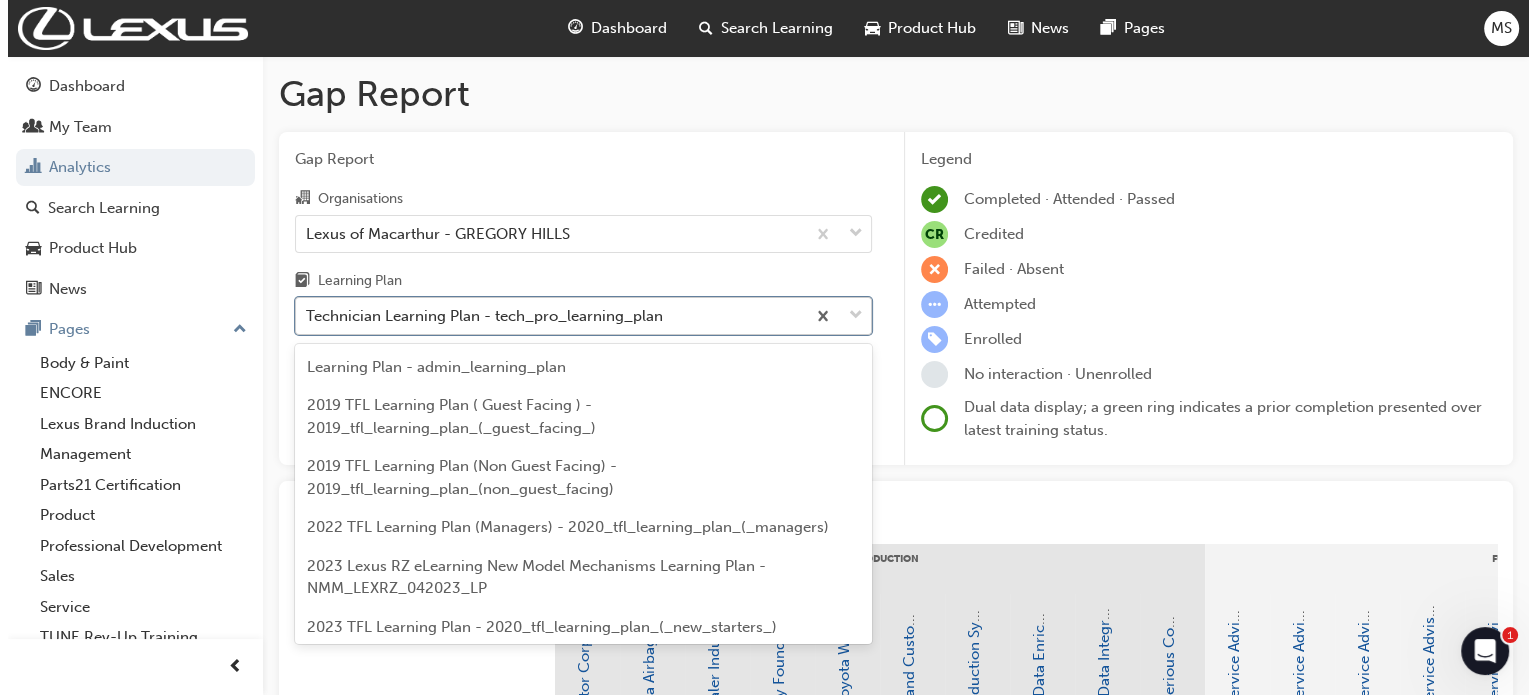 scroll, scrollTop: 5546, scrollLeft: 0, axis: vertical 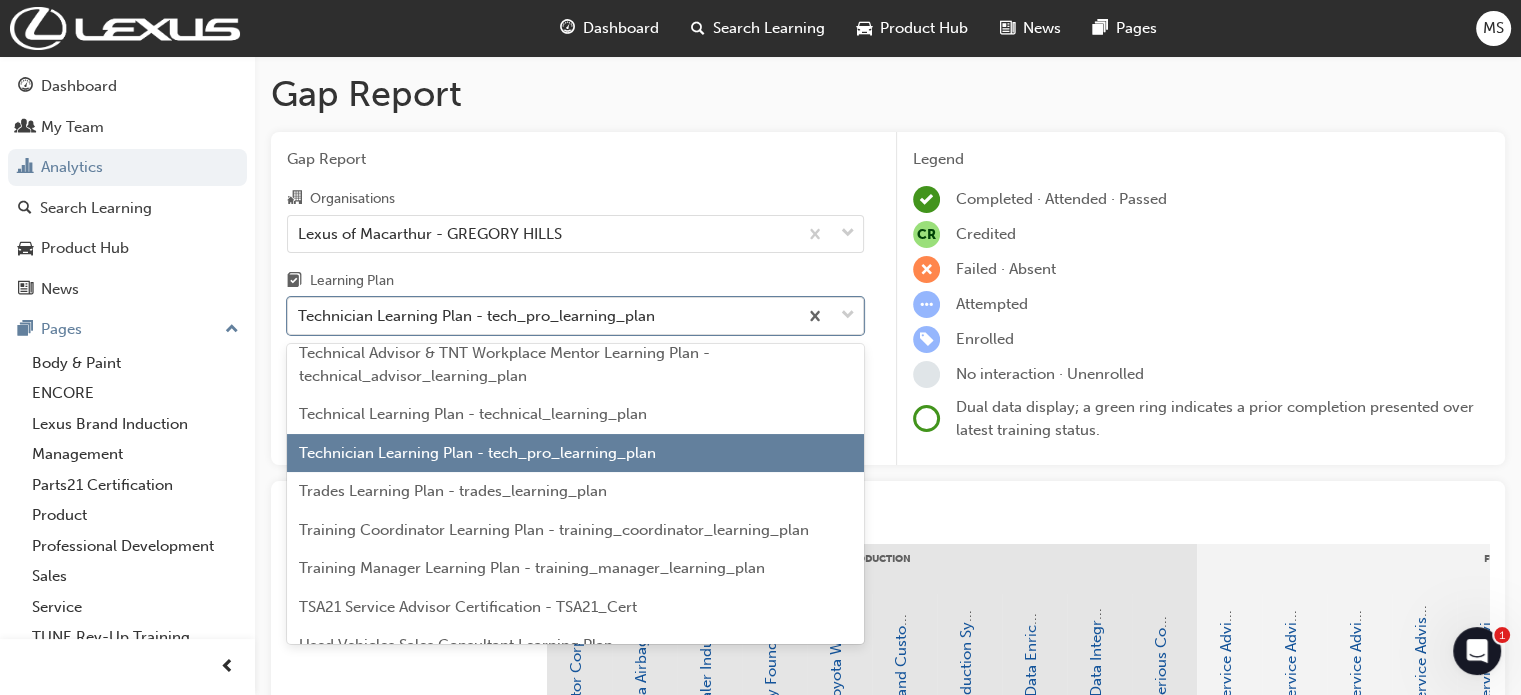 click on "Technical Learning Plan - technical_learning_plan" at bounding box center (473, 414) 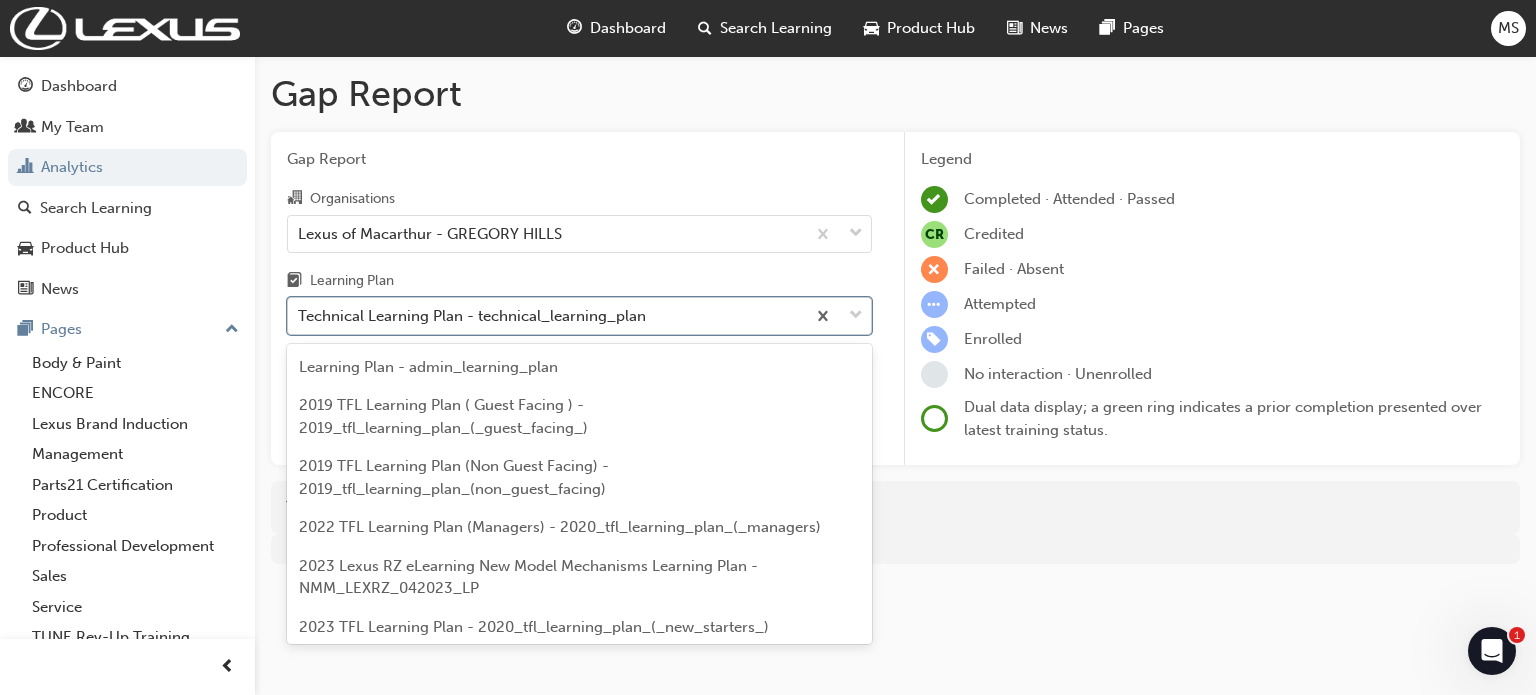 click on "Technical Learning Plan - technical_learning_plan" at bounding box center (472, 316) 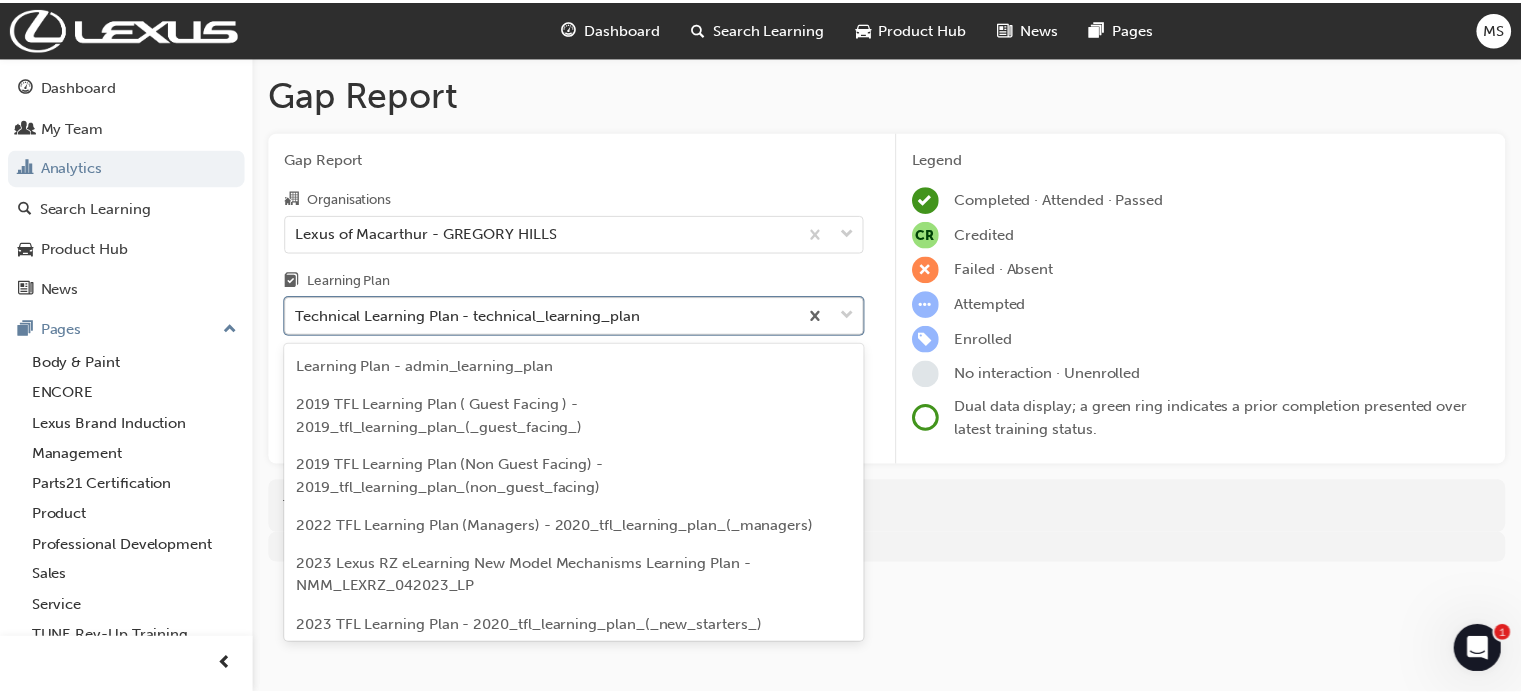 scroll, scrollTop: 5395, scrollLeft: 0, axis: vertical 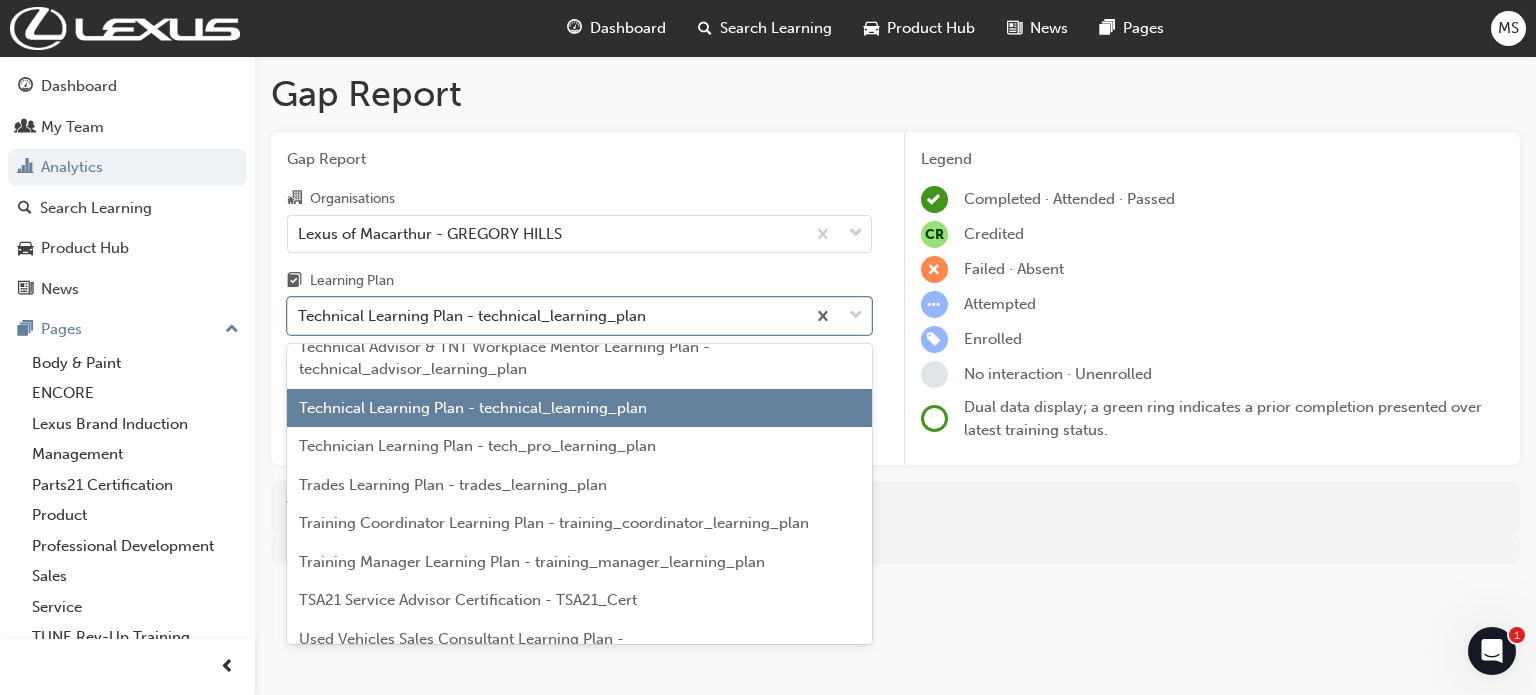 click on "Technical Advisor & TNT Workplace Mentor Learning Plan - technical_advisor_learning_plan" at bounding box center (504, 358) 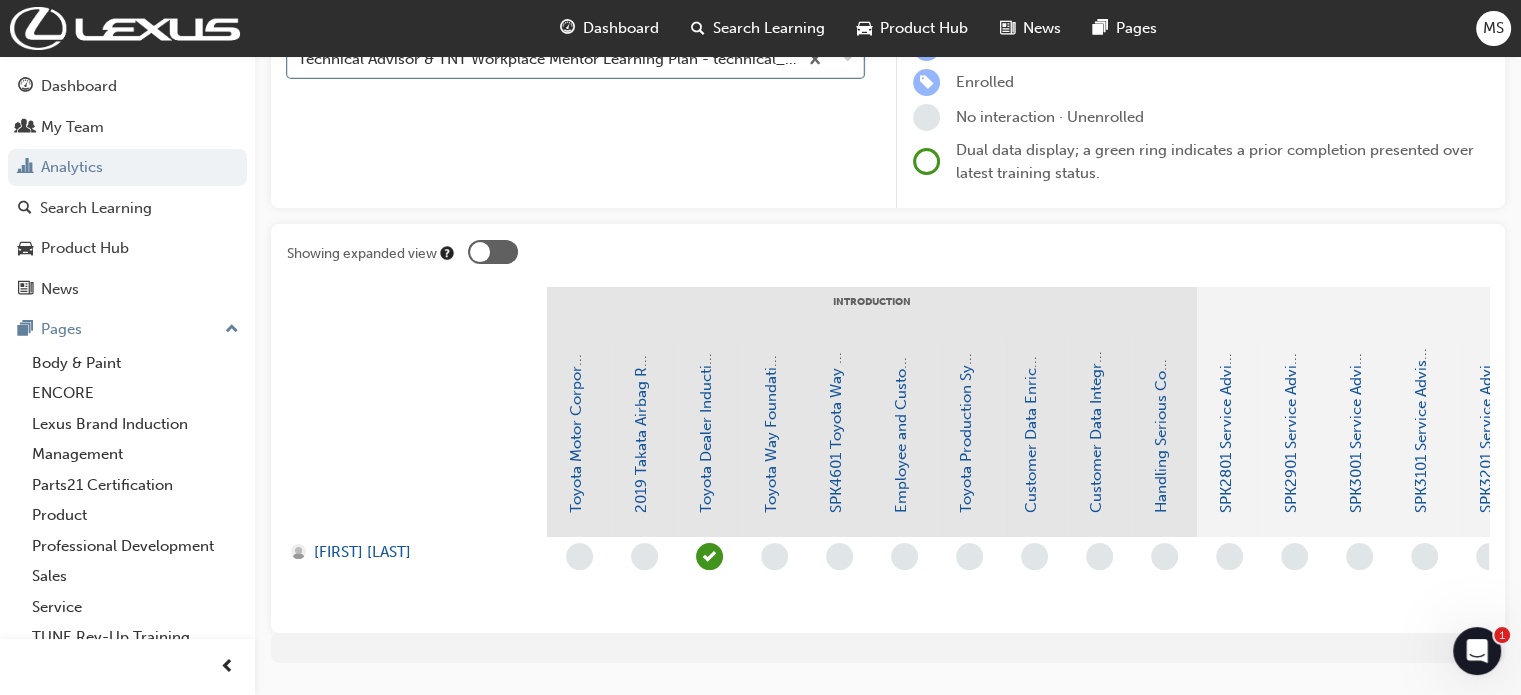 scroll, scrollTop: 221, scrollLeft: 0, axis: vertical 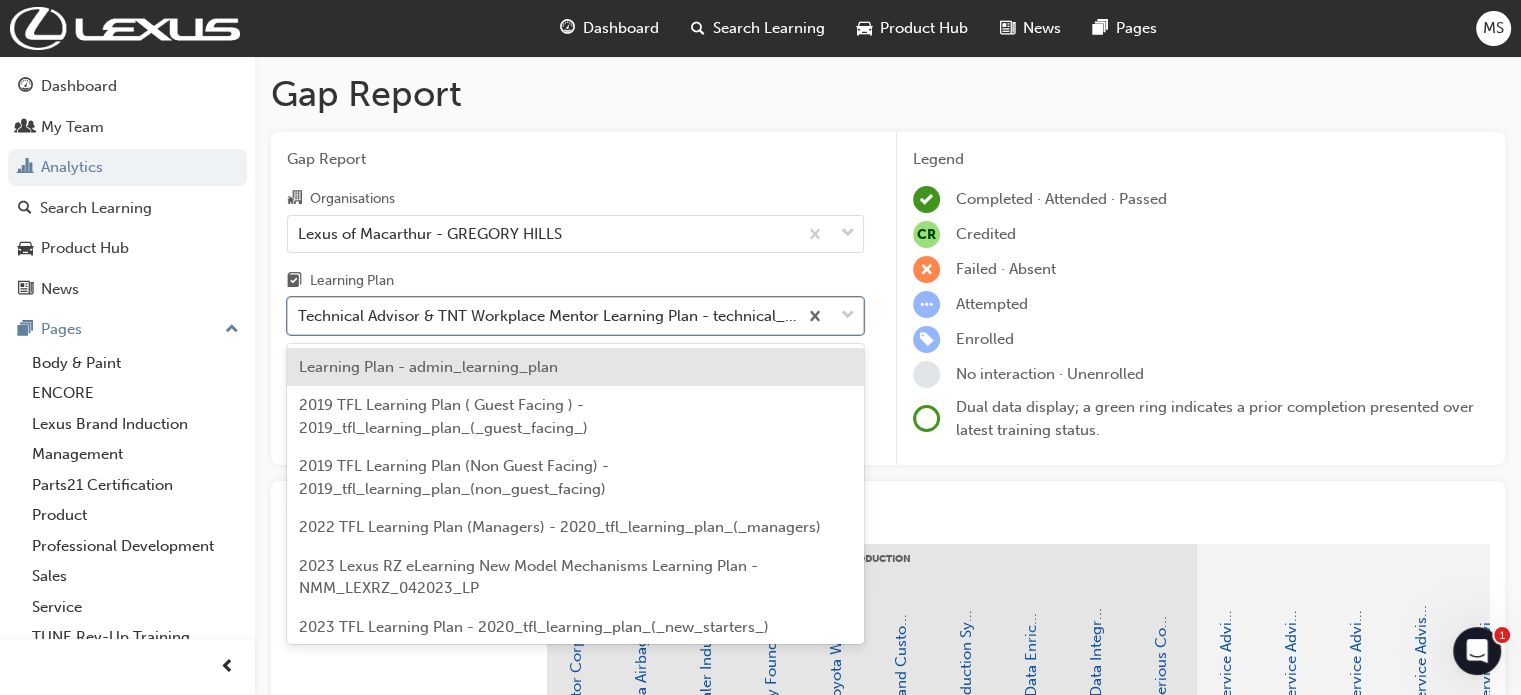 click on "Technical Advisor & TNT Workplace Mentor Learning Plan - technical_advisor_learning_plan" at bounding box center (548, 316) 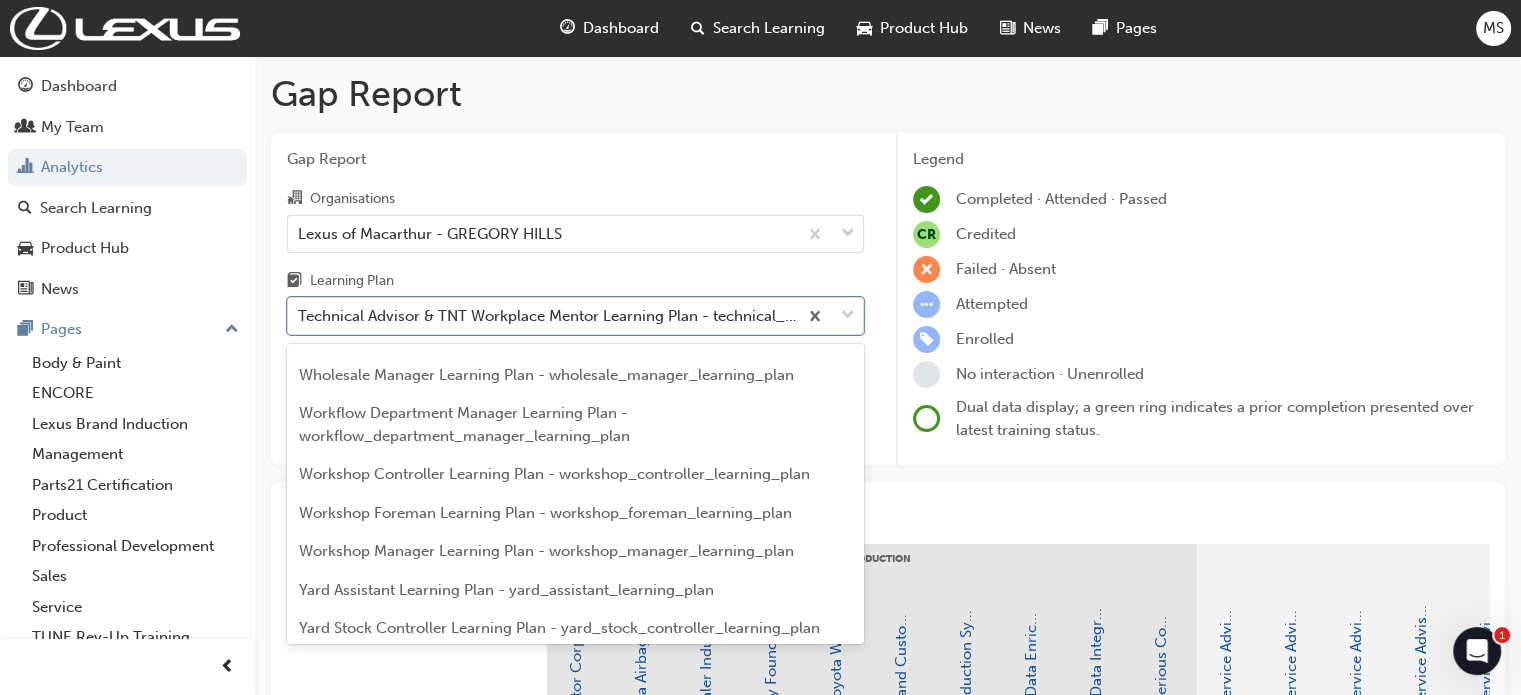 scroll, scrollTop: 6275, scrollLeft: 0, axis: vertical 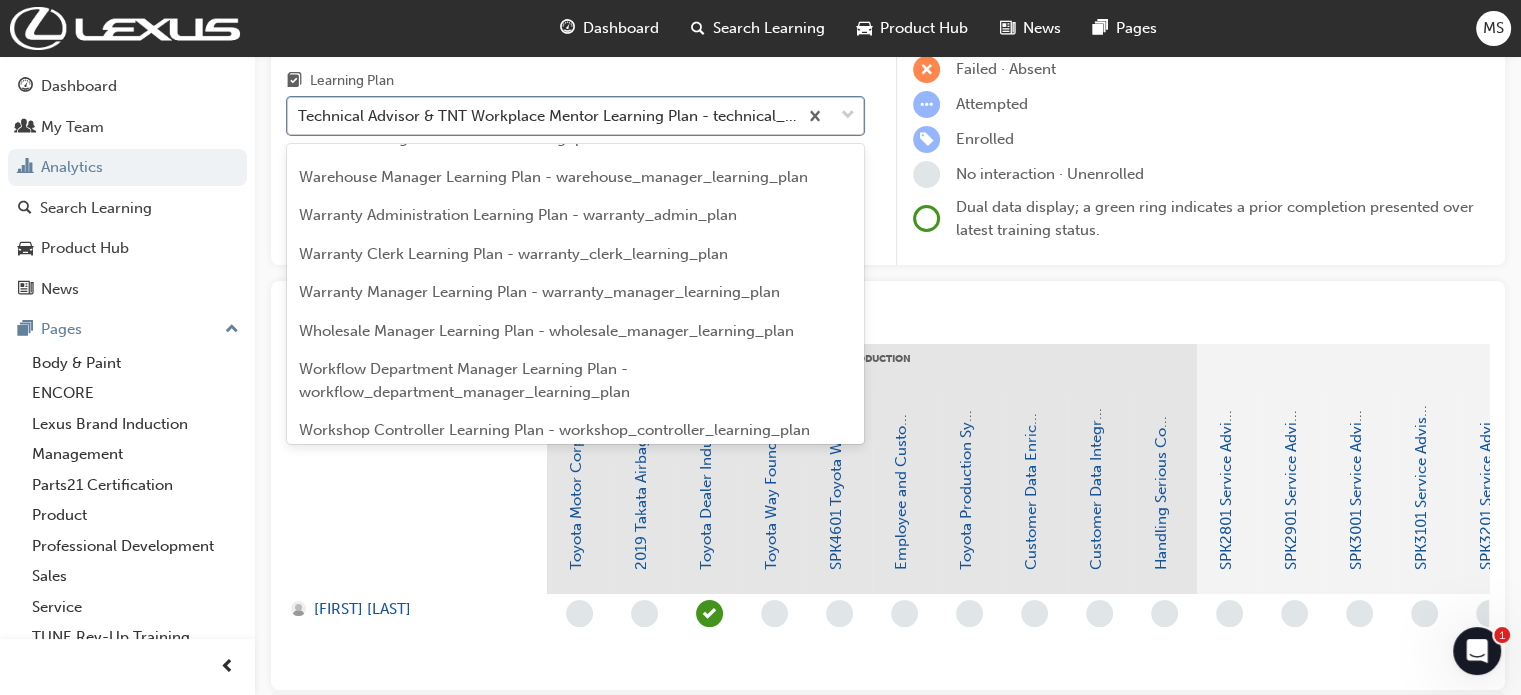 click on "Technical Advisor & TNT Workplace Mentor Learning Plan - technical_advisor_learning_plan" at bounding box center (548, 116) 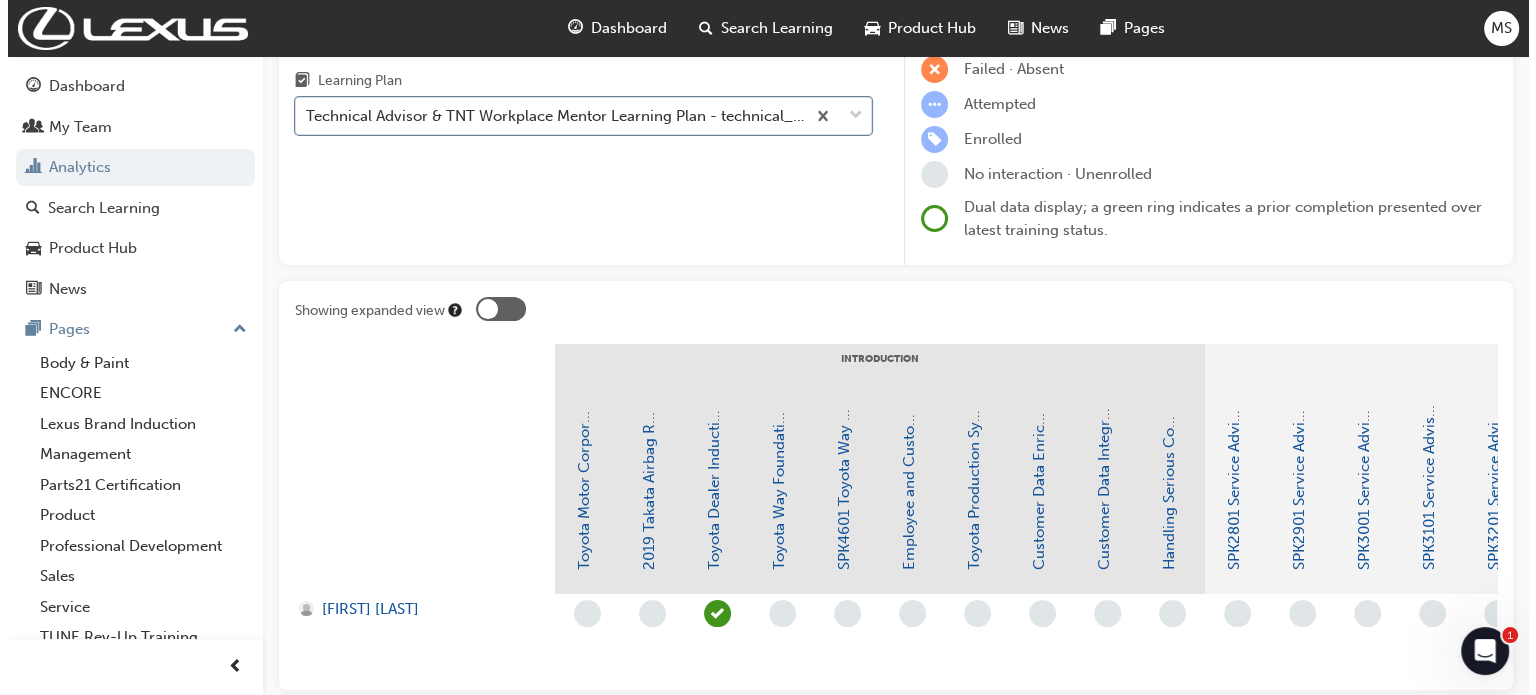 scroll, scrollTop: 0, scrollLeft: 0, axis: both 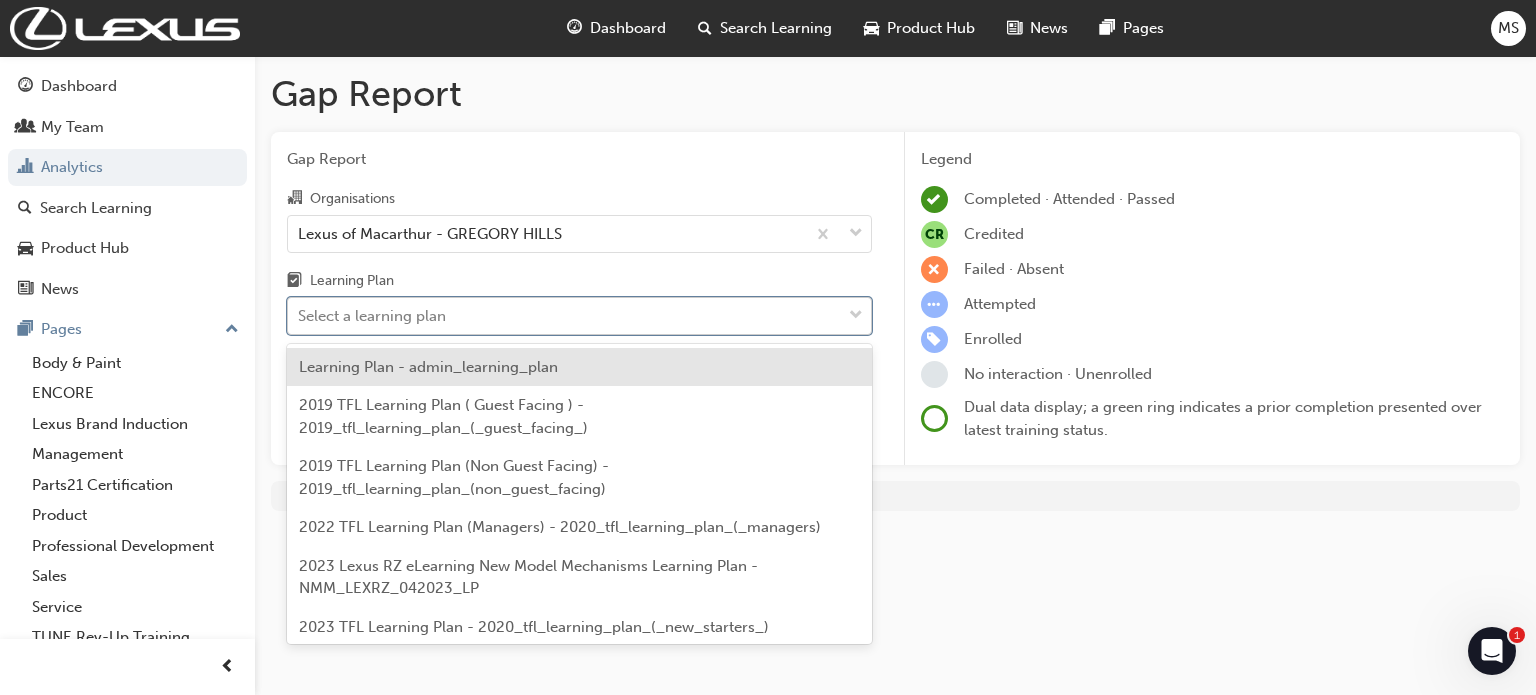 click on "Select a learning plan" at bounding box center [372, 316] 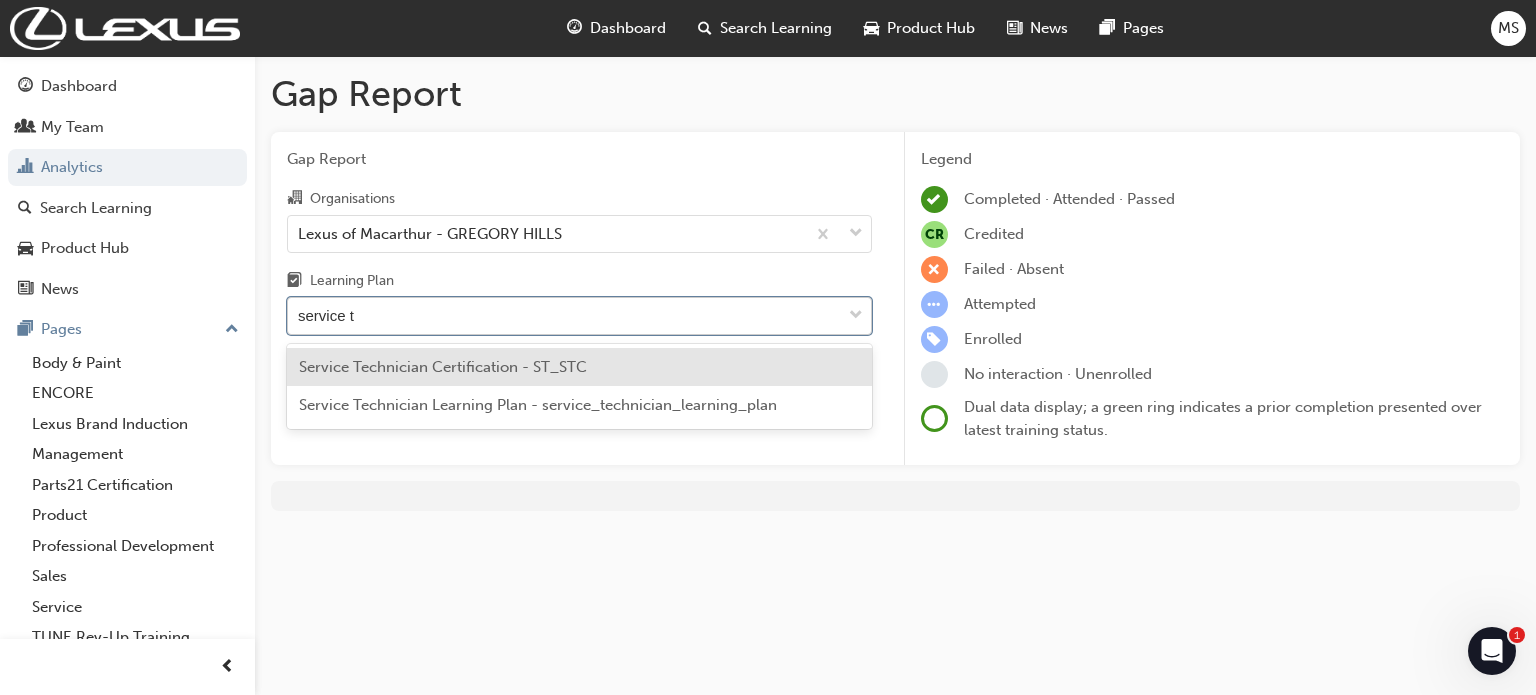 type on "service te" 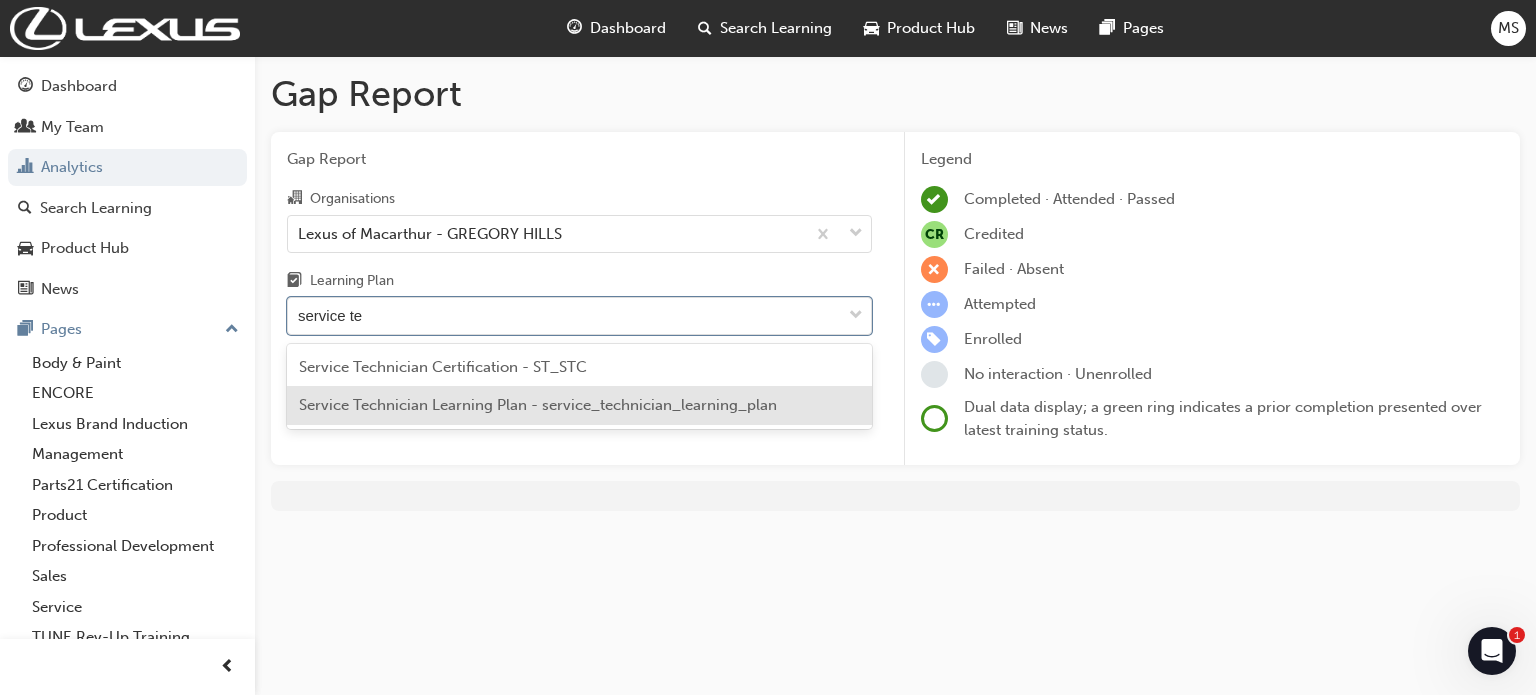 click on "Service Technician Learning Plan - service_technician_learning_plan" at bounding box center [538, 405] 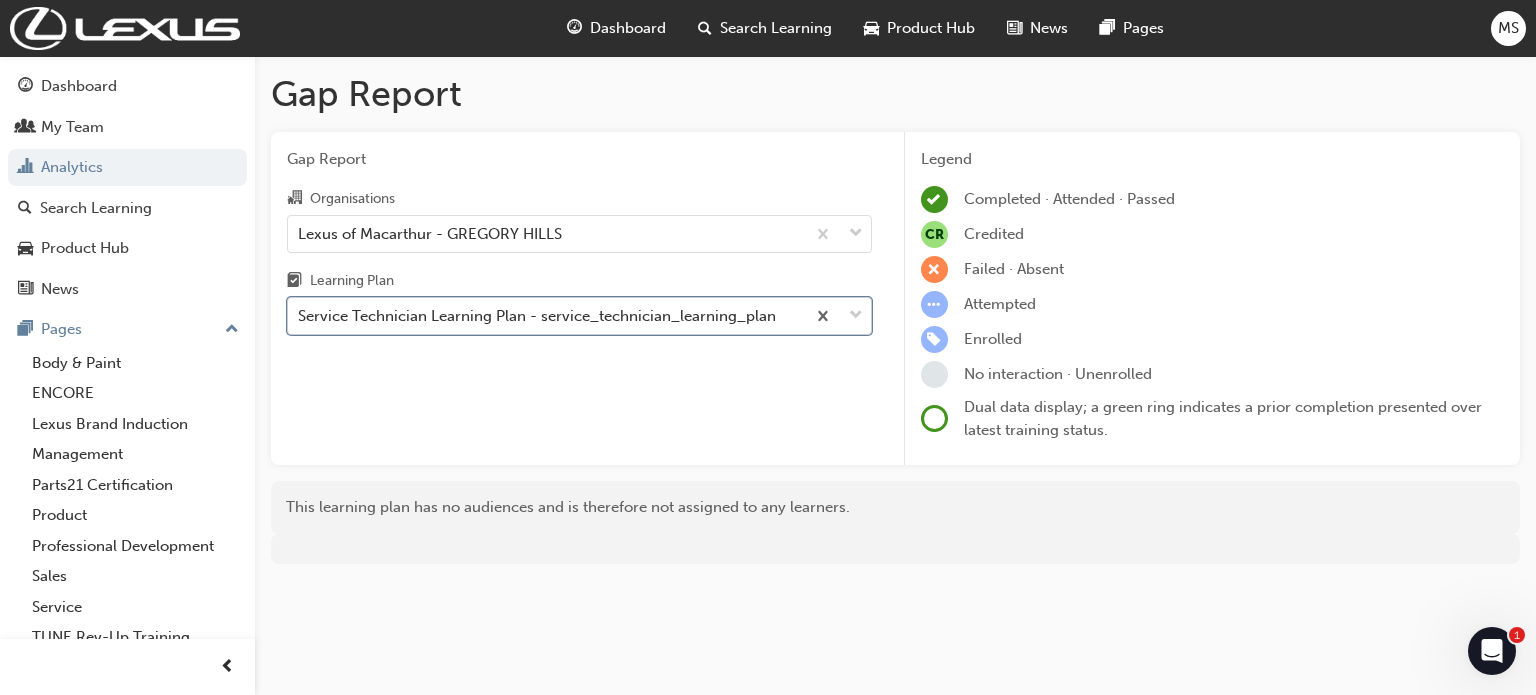click on "Service Technician Learning Plan - service_technician_learning_plan" at bounding box center [546, 316] 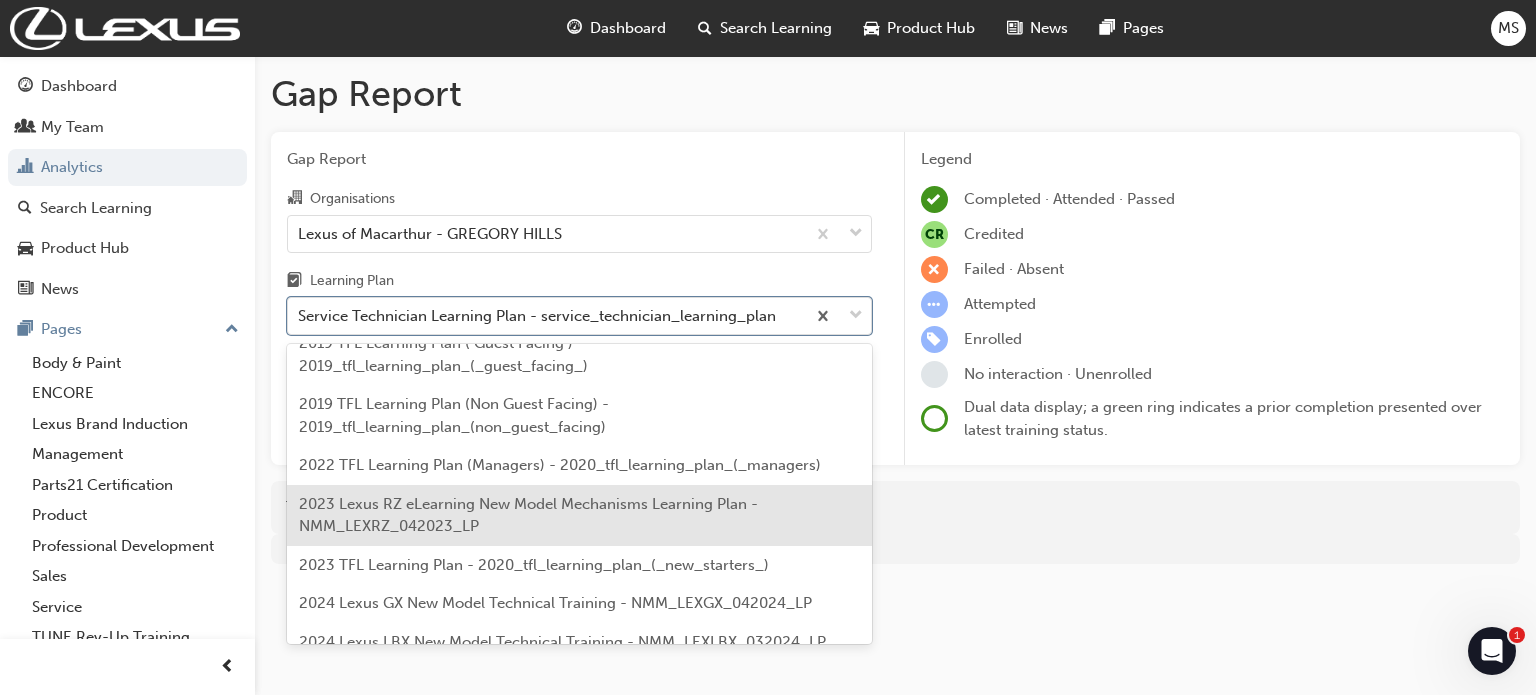 scroll, scrollTop: 0, scrollLeft: 0, axis: both 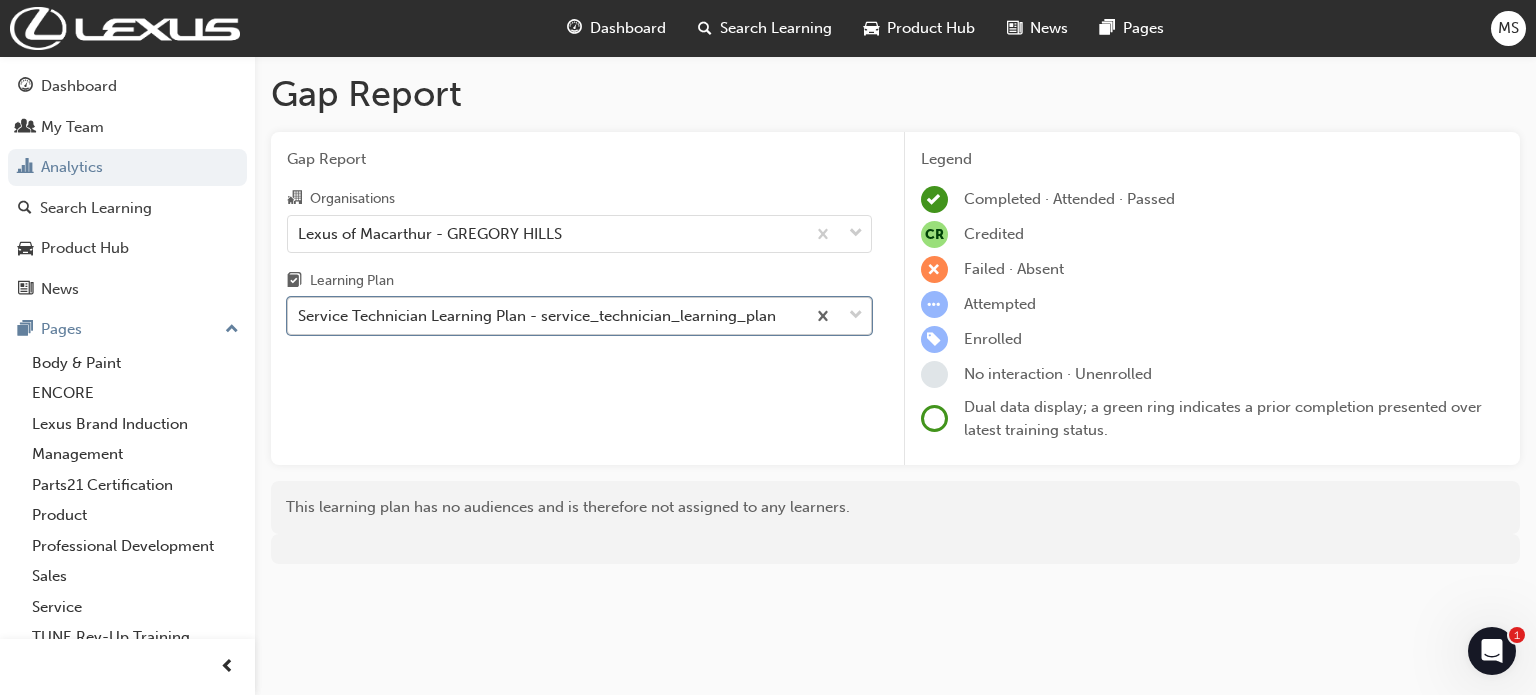 click on "Service Technician Learning Plan - service_technician_learning_plan" at bounding box center [546, 316] 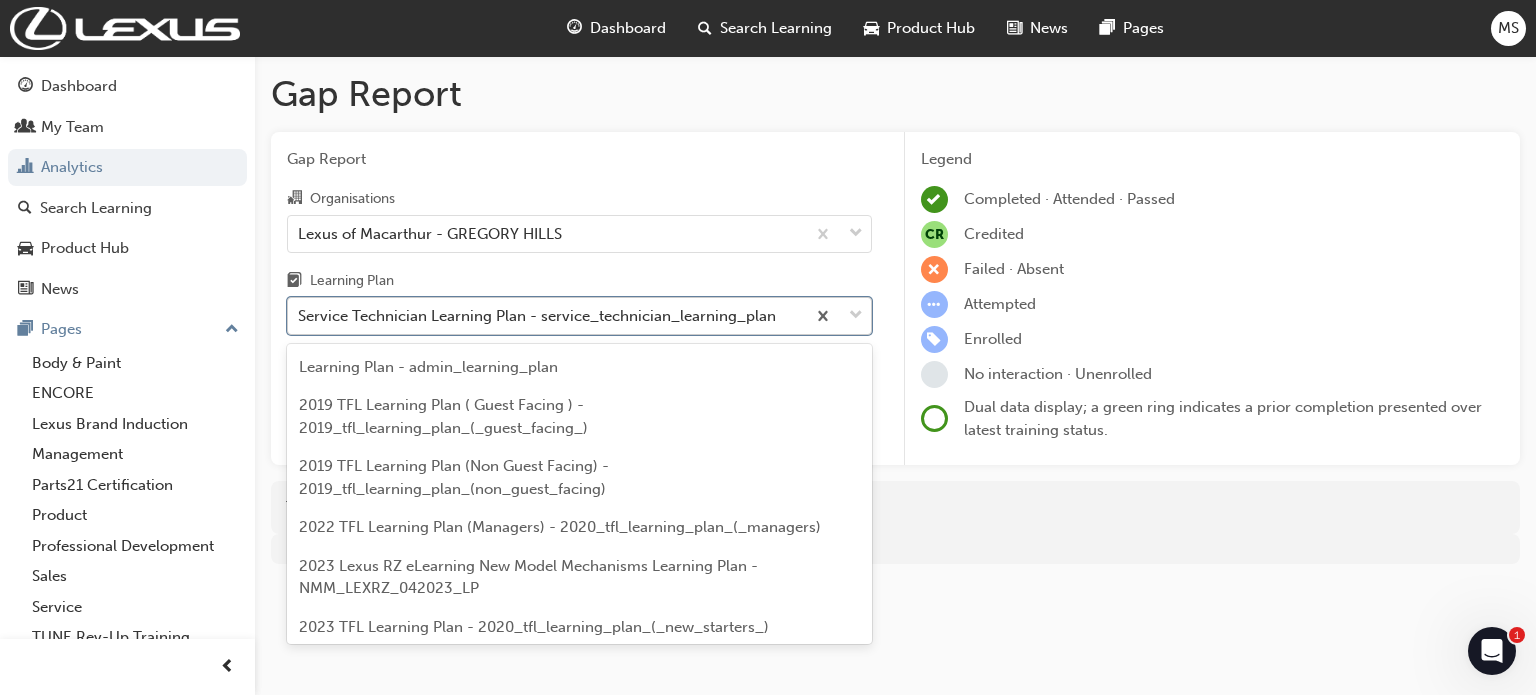 click on "Service Technician Learning Plan - service_technician_learning_plan" at bounding box center (546, 316) 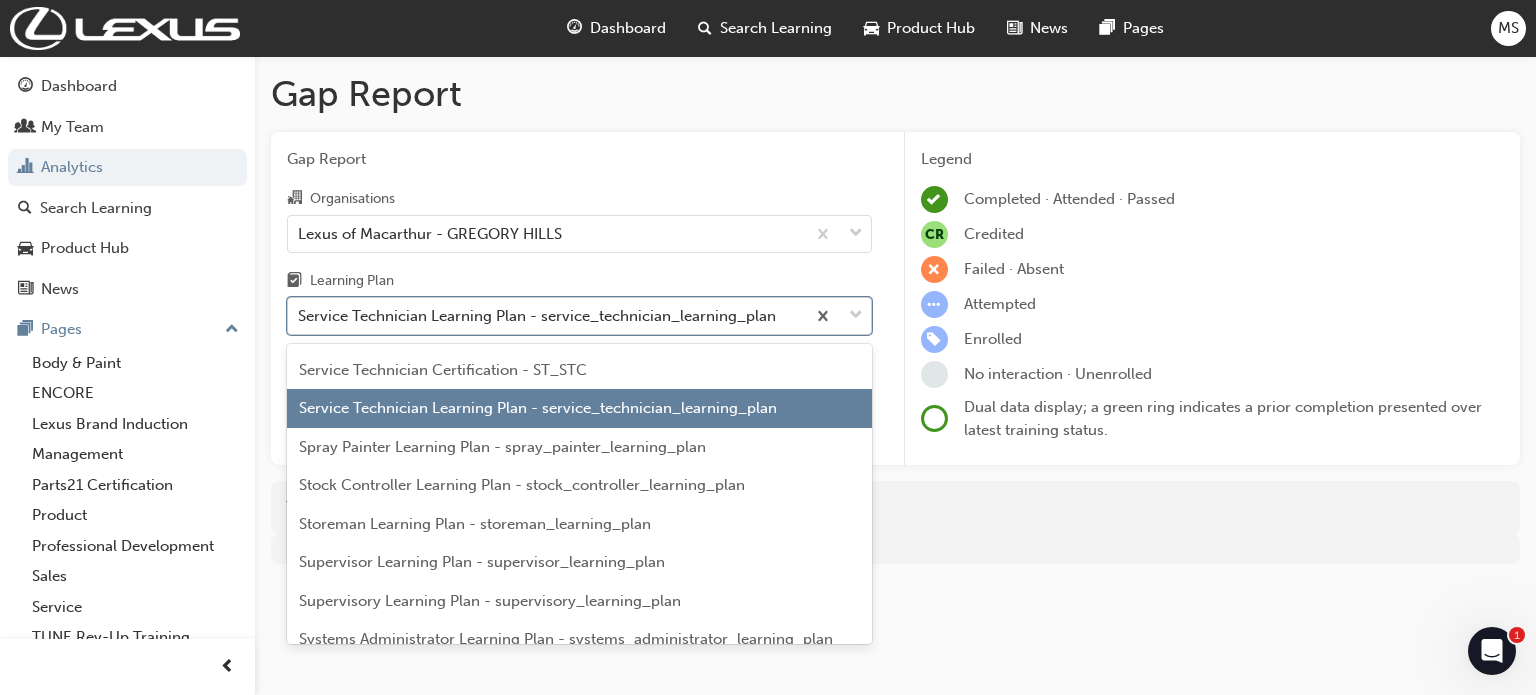 drag, startPoint x: 689, startPoint y: 336, endPoint x: 728, endPoint y: 314, distance: 44.777225 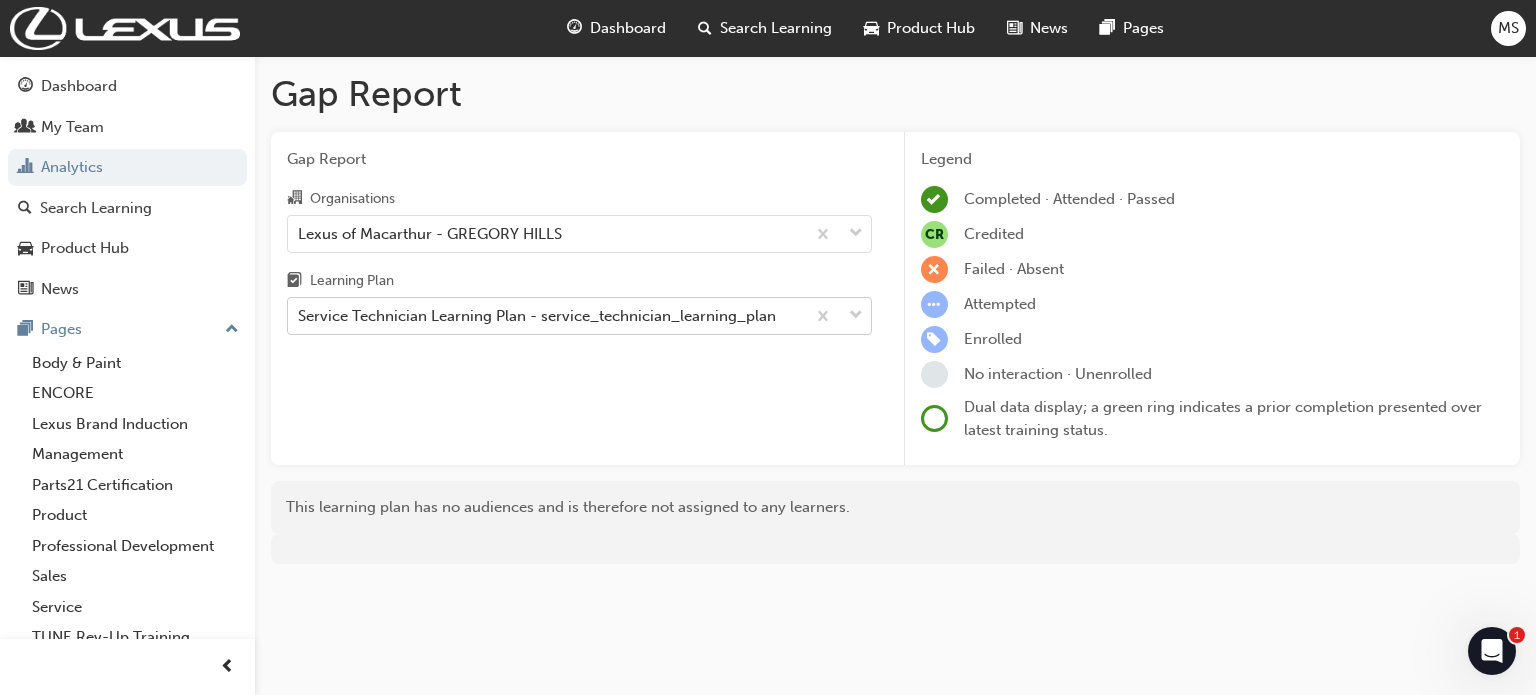 click on "Service Technician Learning Plan - service_technician_learning_plan" at bounding box center (546, 316) 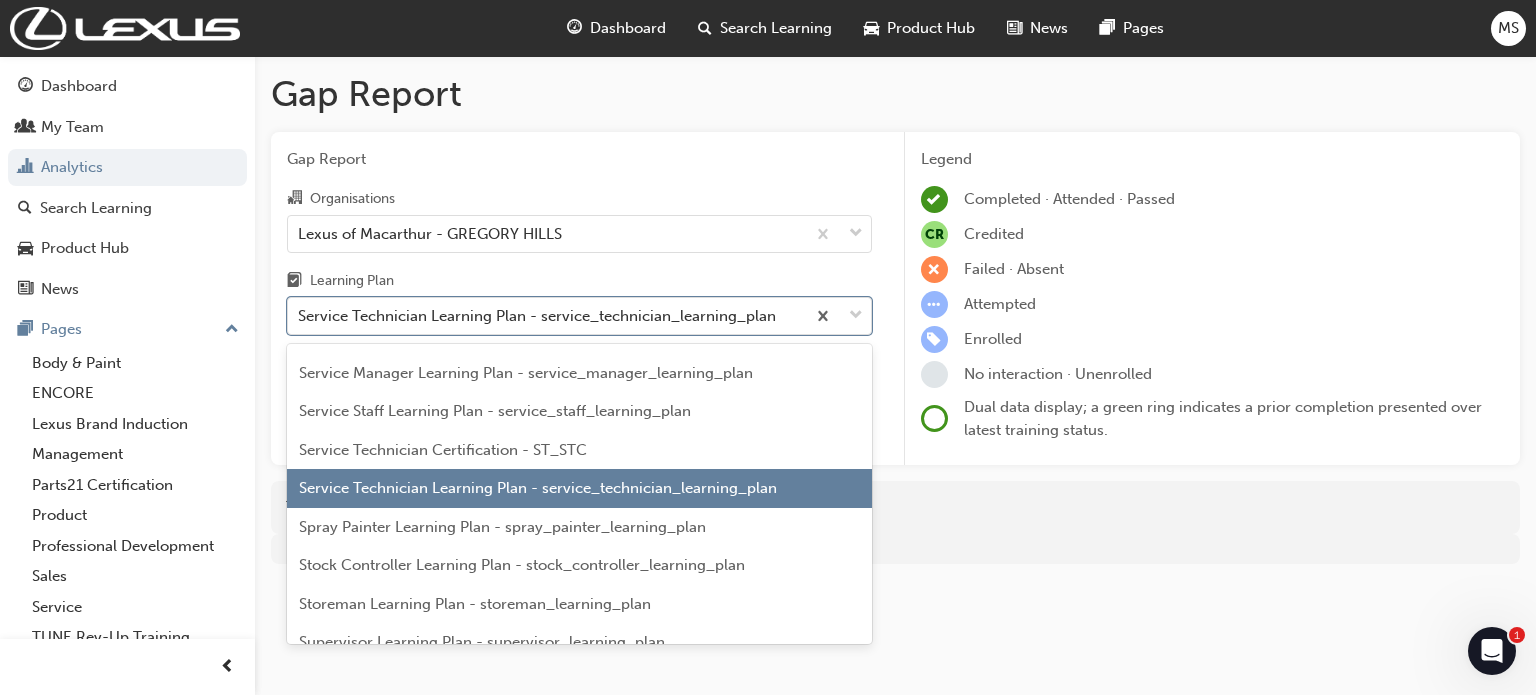 scroll, scrollTop: 4764, scrollLeft: 0, axis: vertical 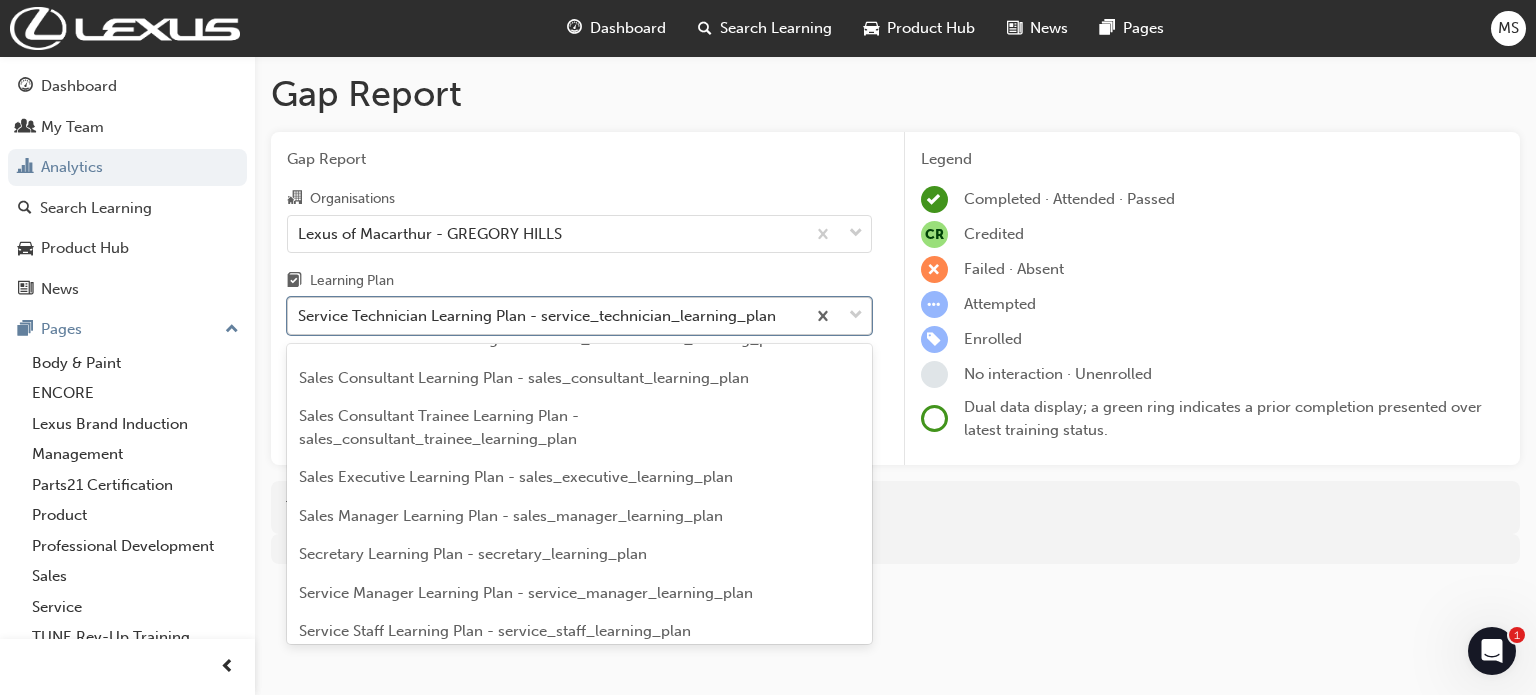click on "Service Technician Learning Plan - service_technician_learning_plan" at bounding box center [546, 316] 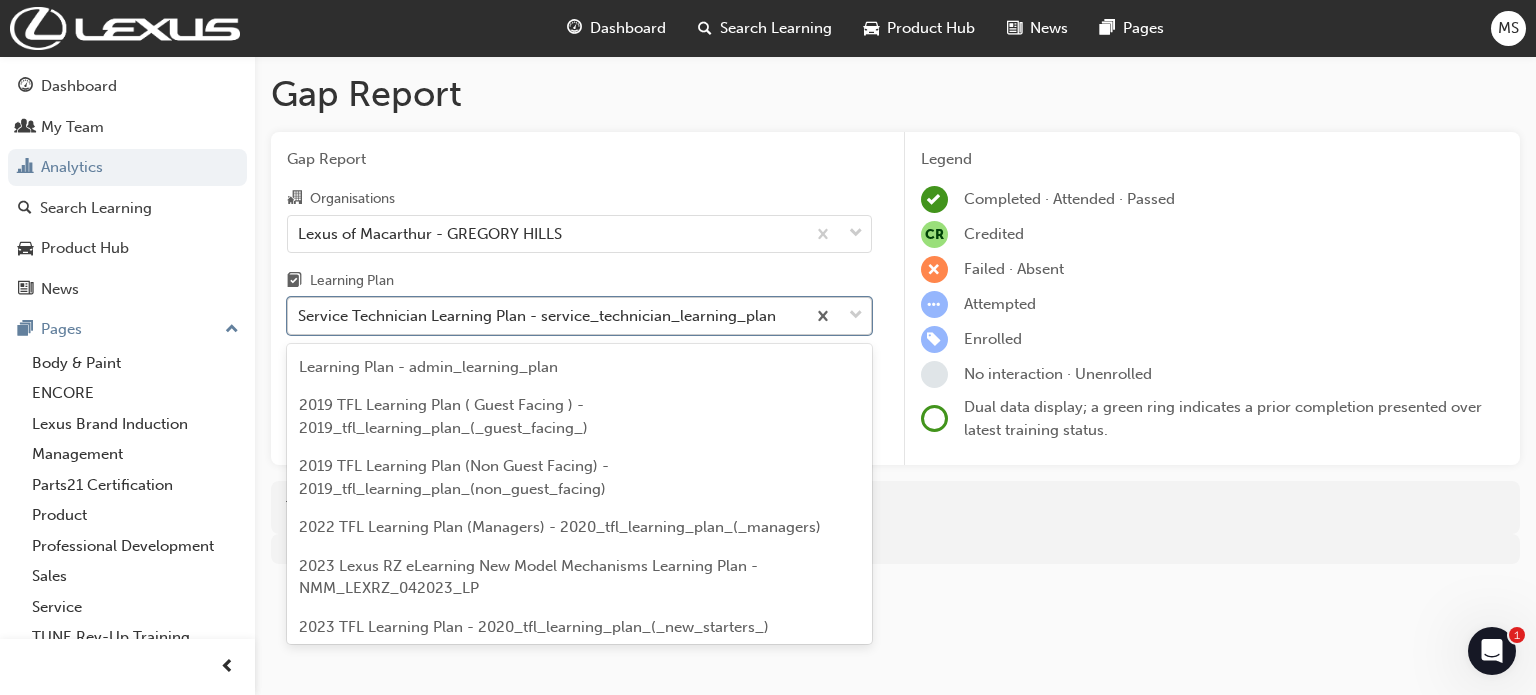 click on "Service Technician Learning Plan - service_technician_learning_plan" at bounding box center (537, 316) 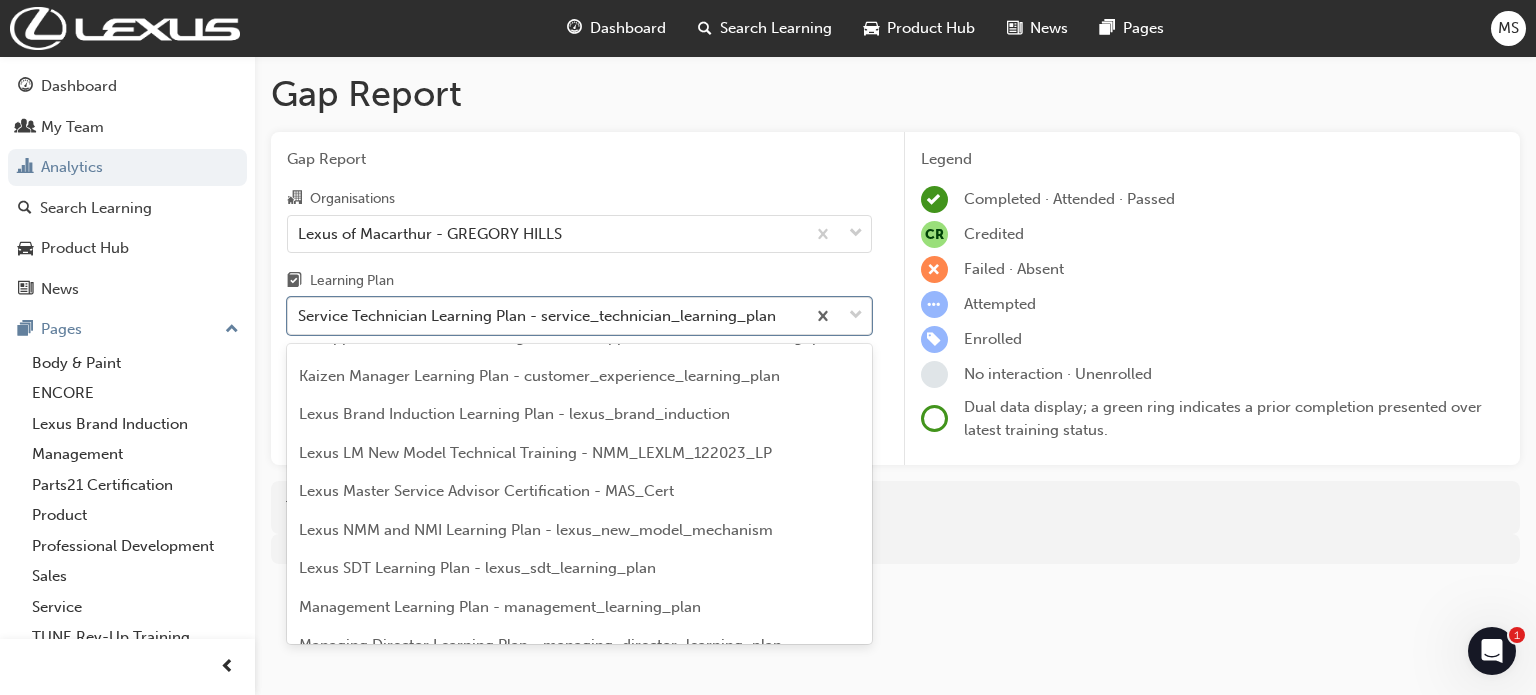 scroll, scrollTop: 3364, scrollLeft: 0, axis: vertical 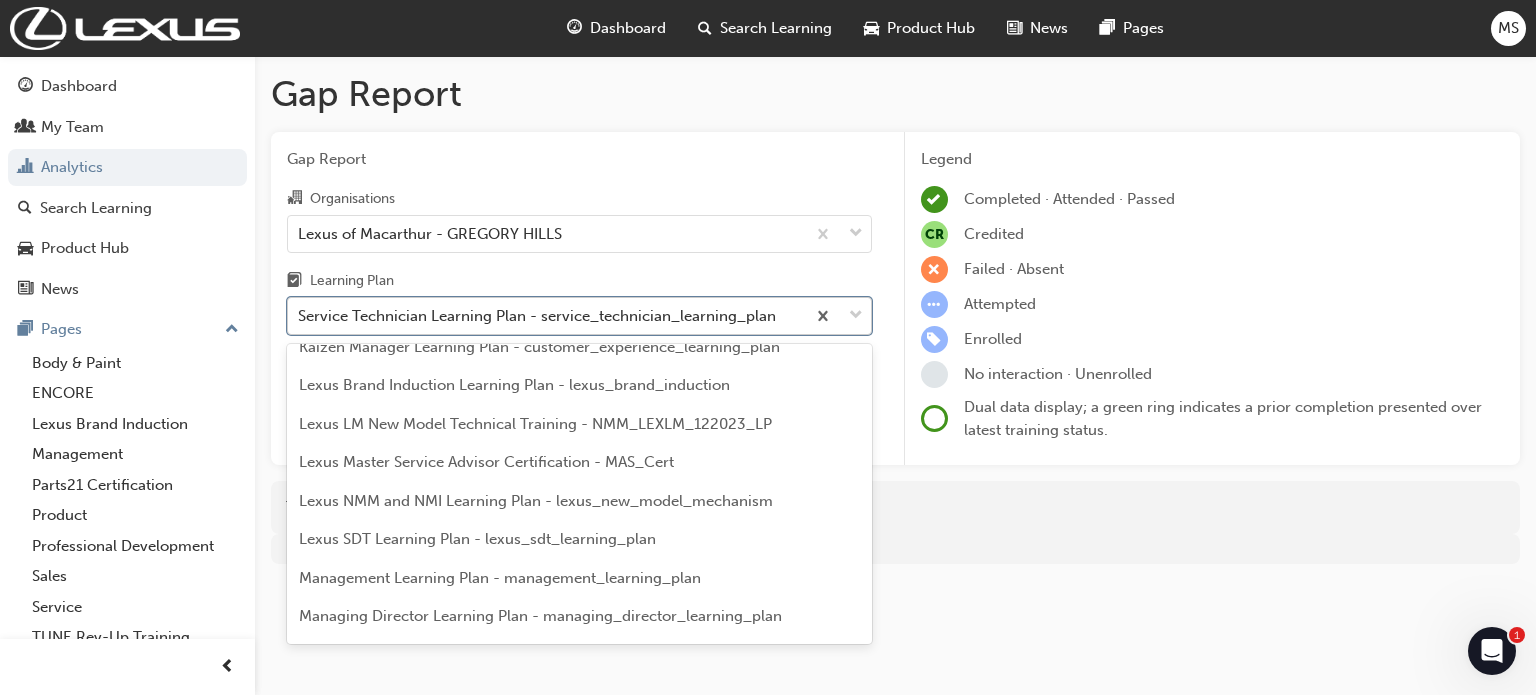 click on "Service Technician Learning Plan - service_technician_learning_plan" at bounding box center [537, 316] 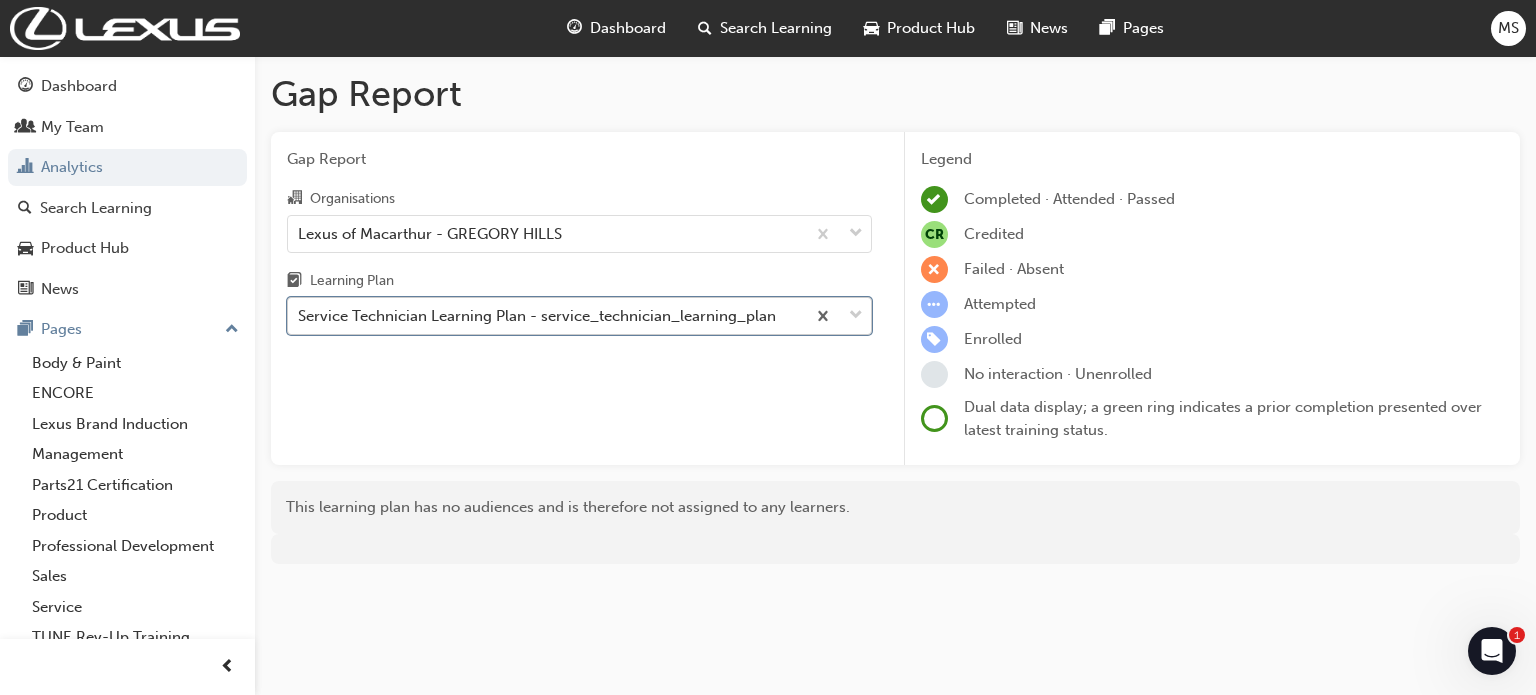 click on "Service Technician Learning Plan - service_technician_learning_plan" at bounding box center (537, 316) 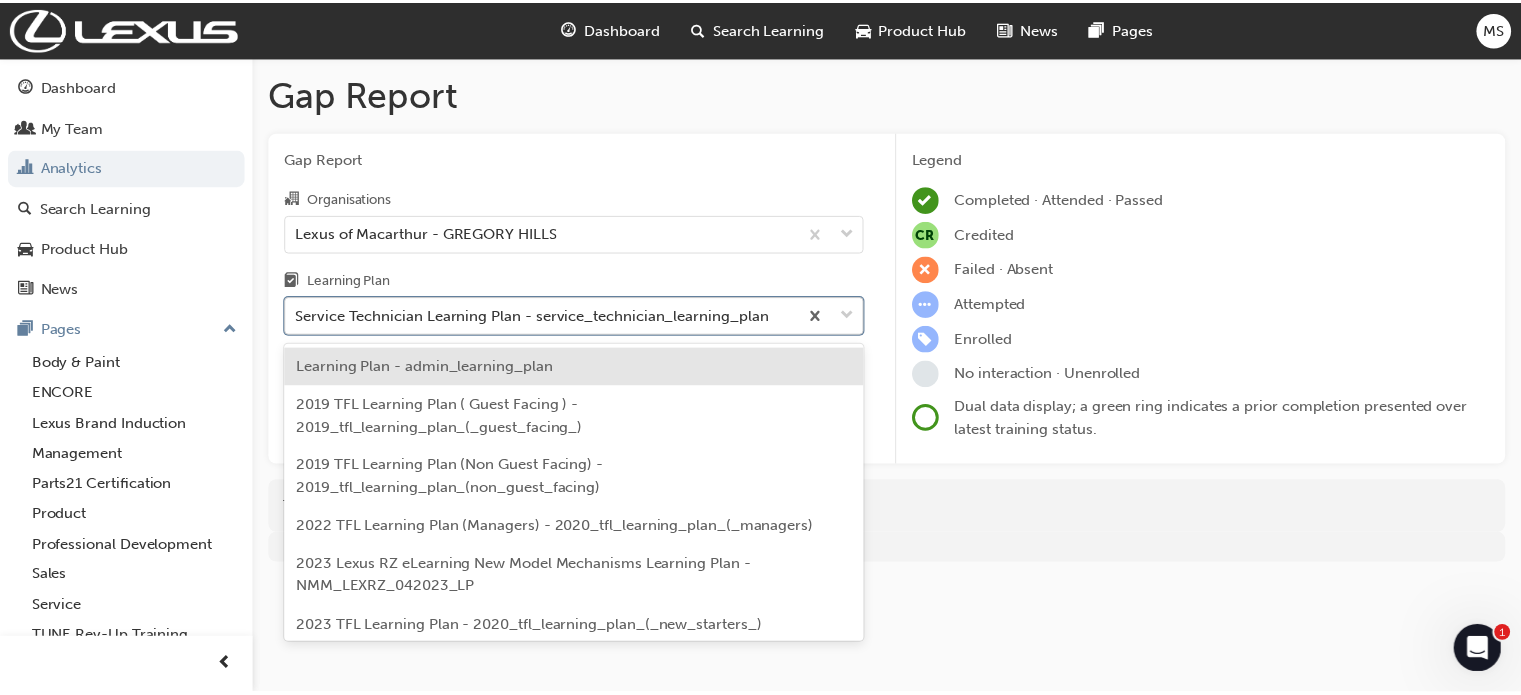 scroll, scrollTop: 5064, scrollLeft: 0, axis: vertical 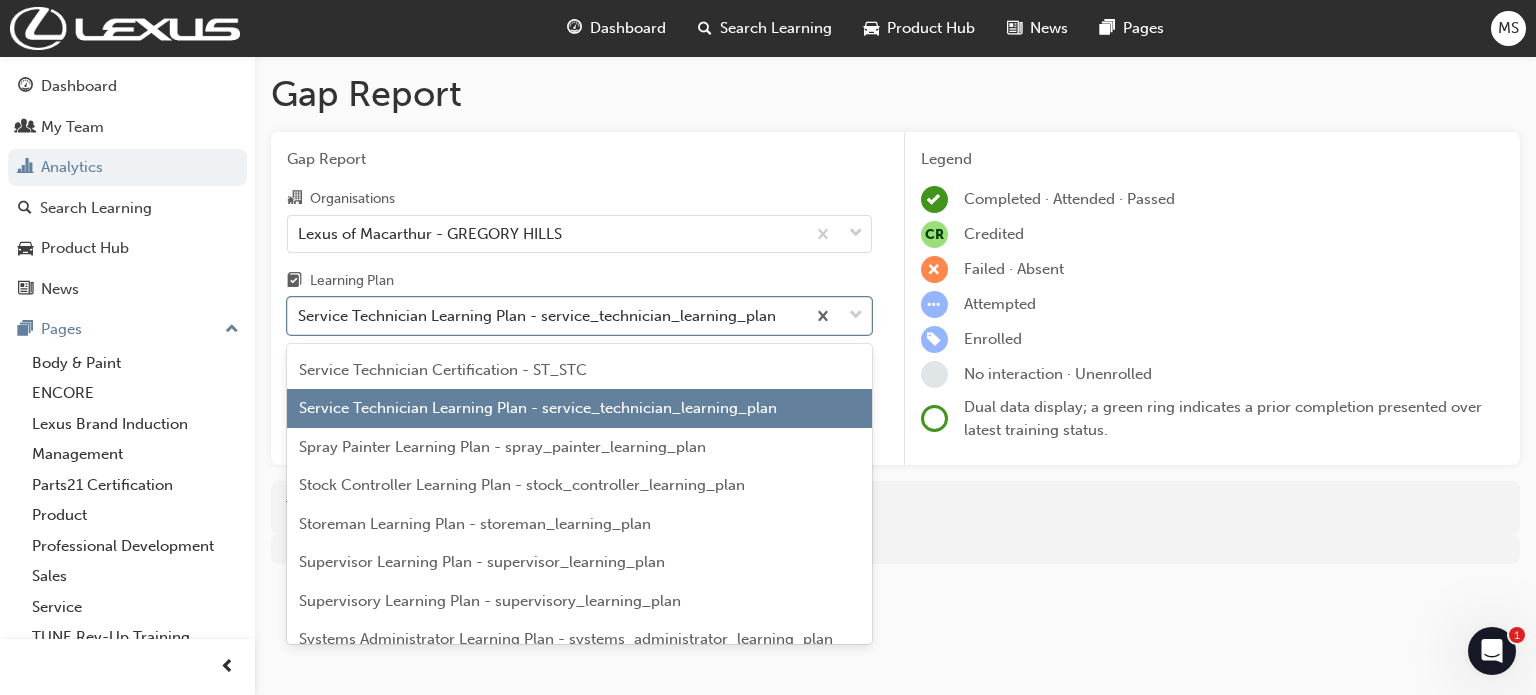 click on "Service Technician Certification - ST_STC" at bounding box center [579, 370] 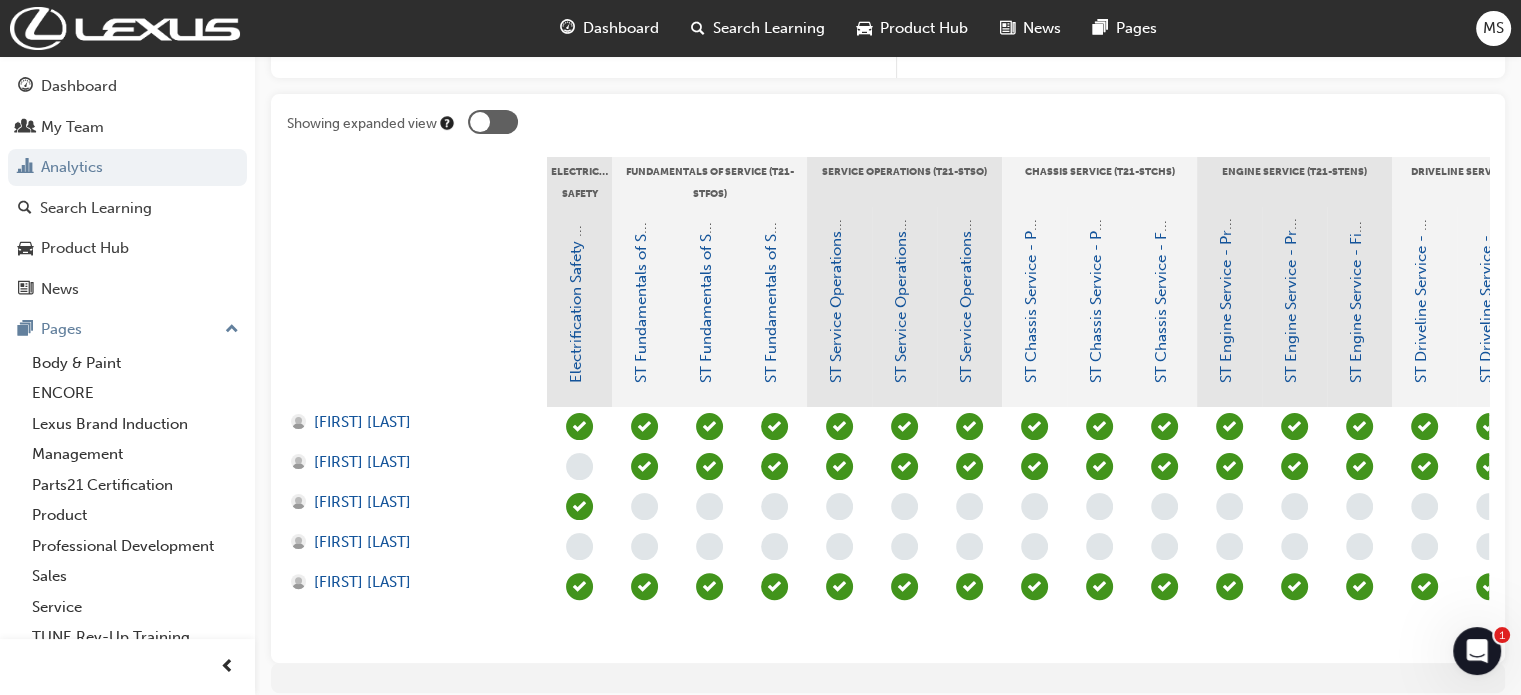 scroll, scrollTop: 400, scrollLeft: 0, axis: vertical 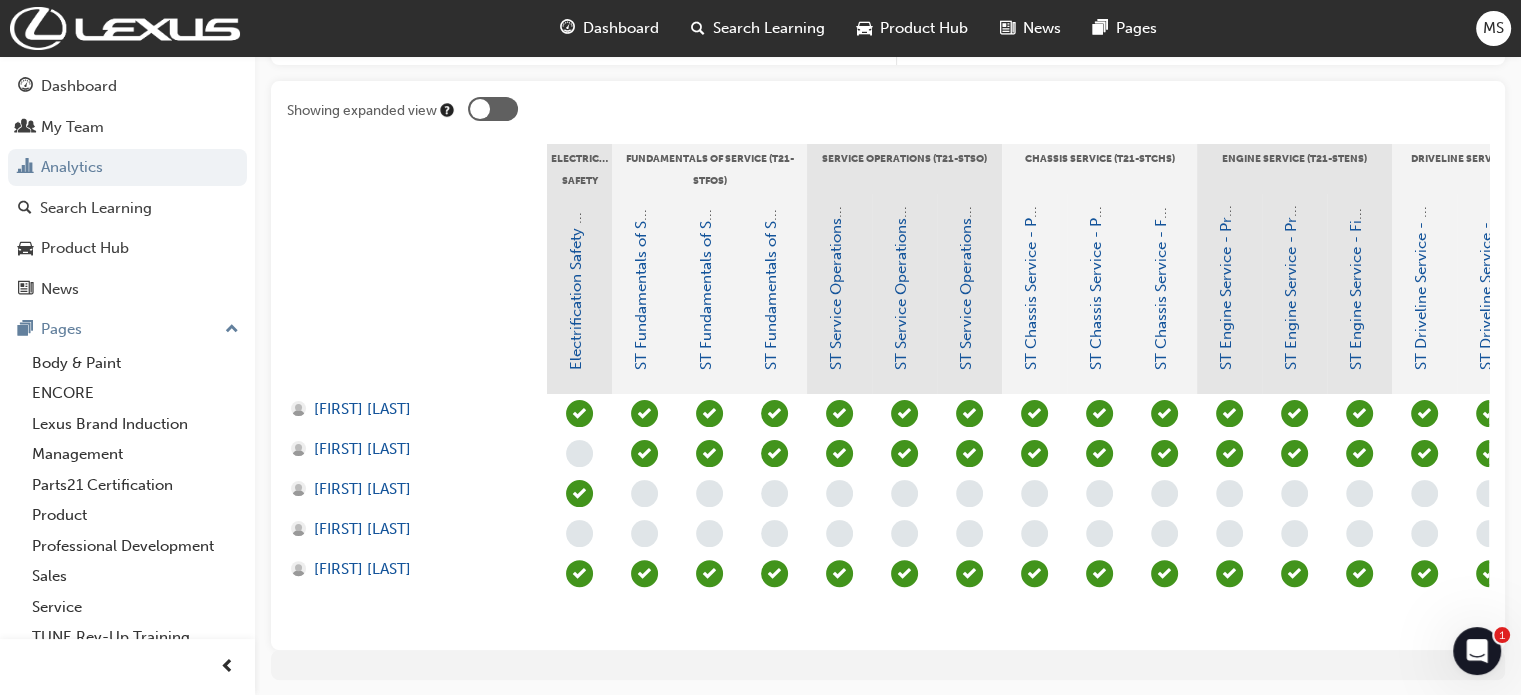 drag, startPoint x: 592, startPoint y: 631, endPoint x: 690, endPoint y: 646, distance: 99.14131 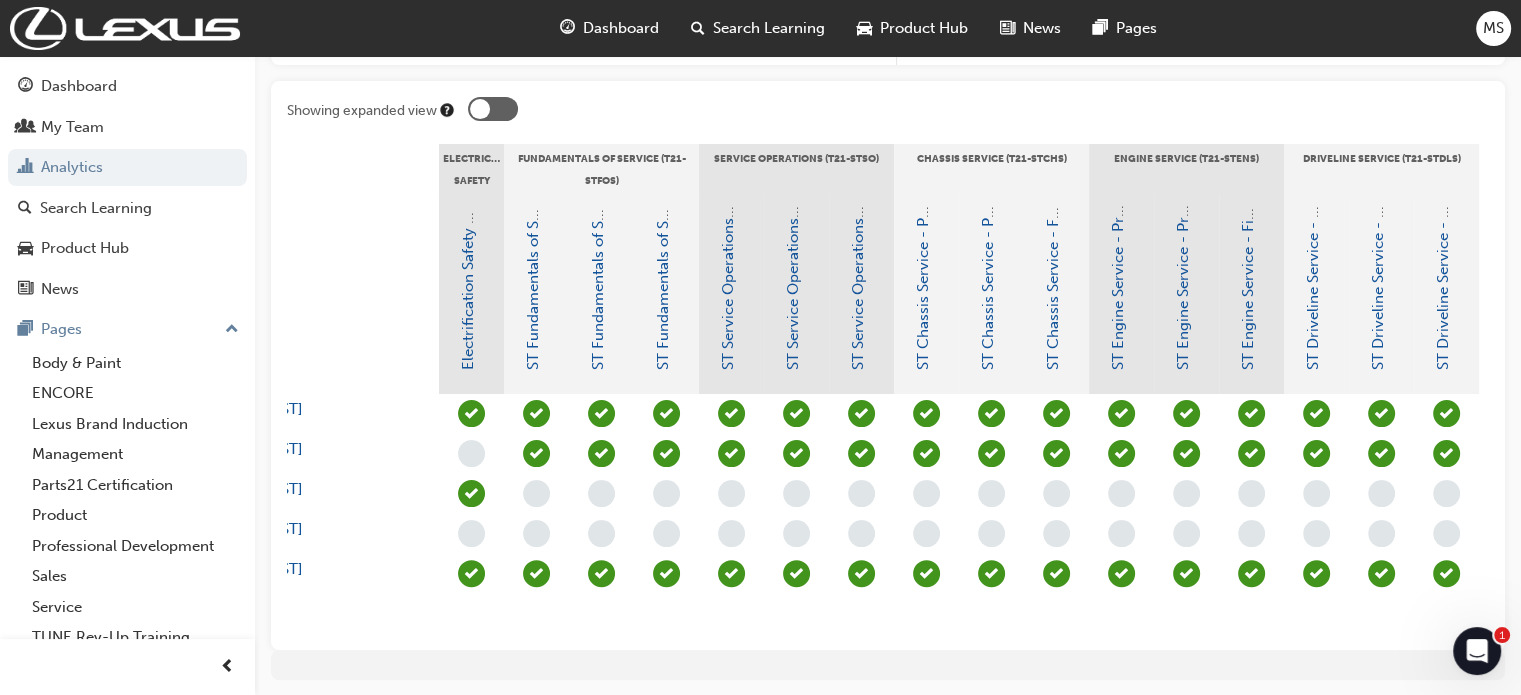 scroll, scrollTop: 0, scrollLeft: 163, axis: horizontal 